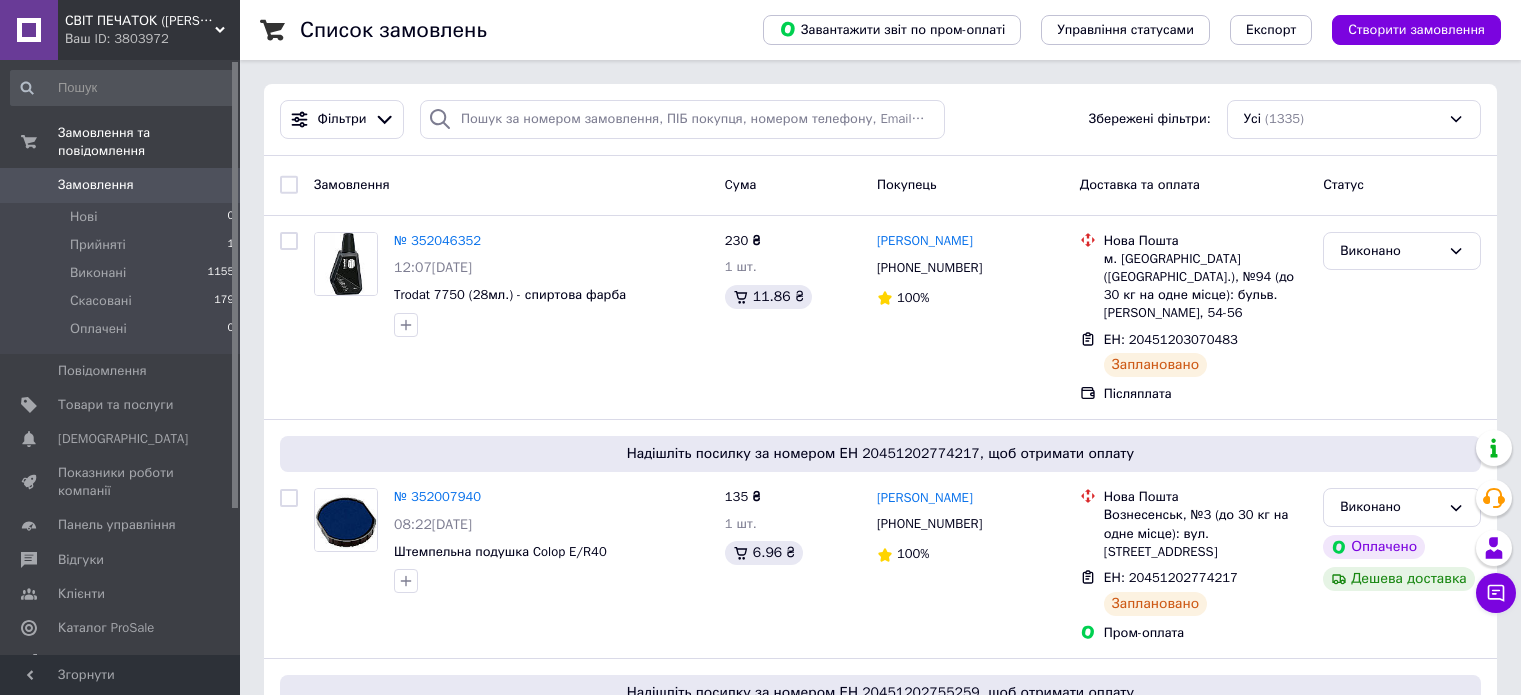 scroll, scrollTop: 0, scrollLeft: 0, axis: both 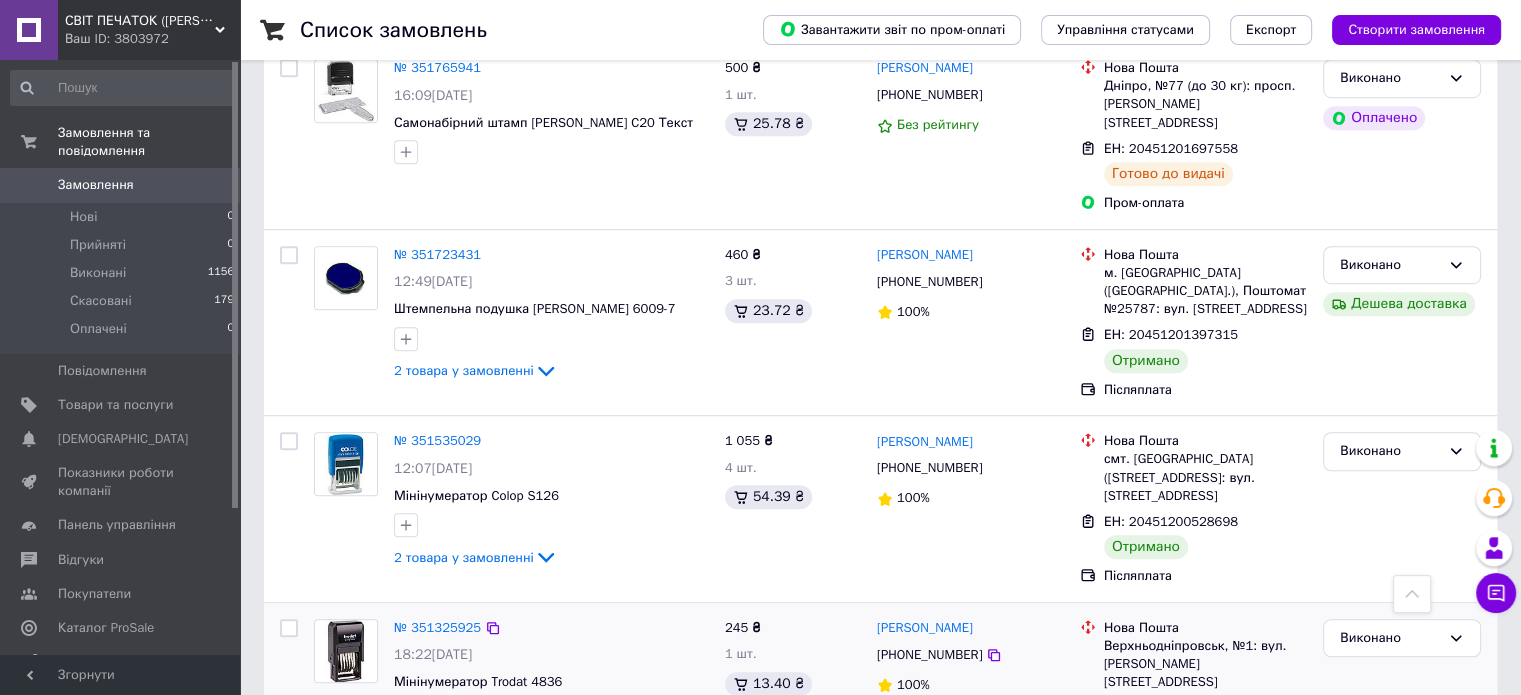 click 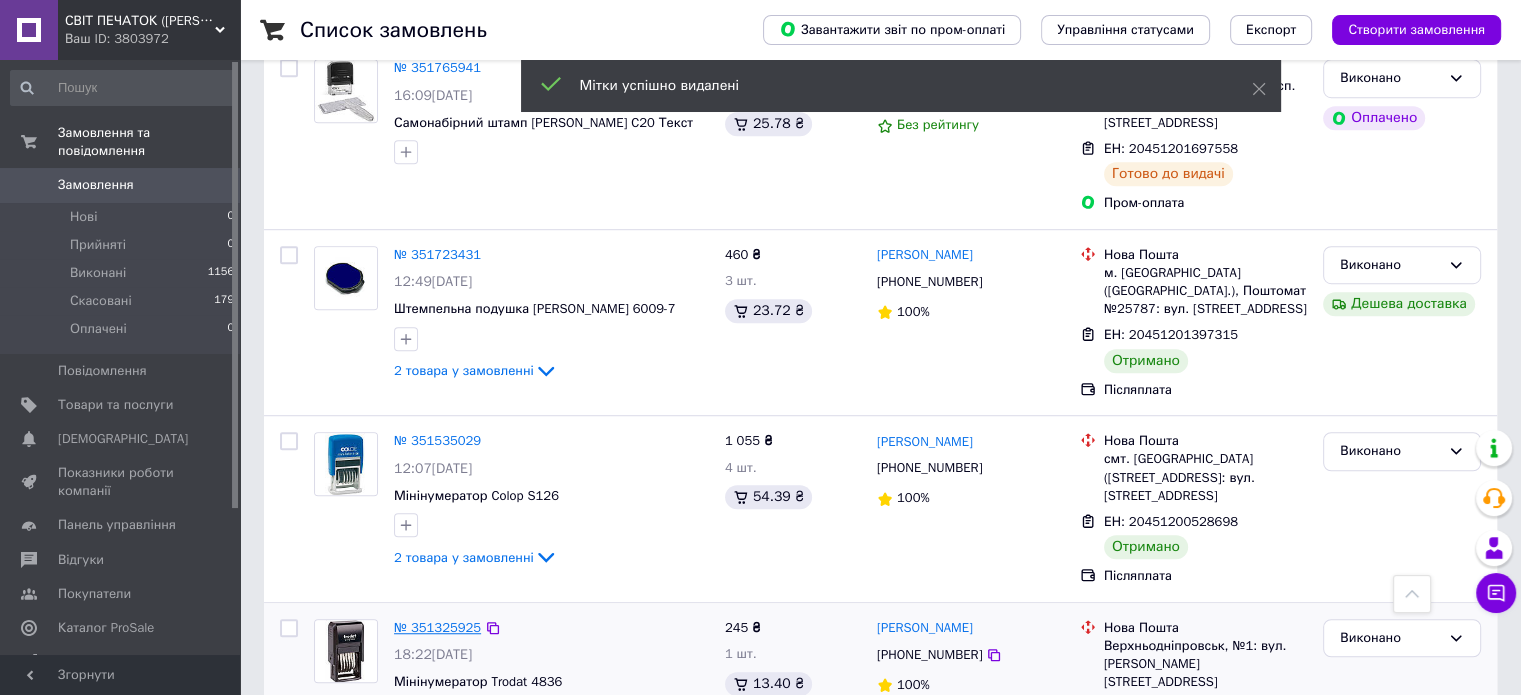 click on "№ 351325925" at bounding box center (437, 627) 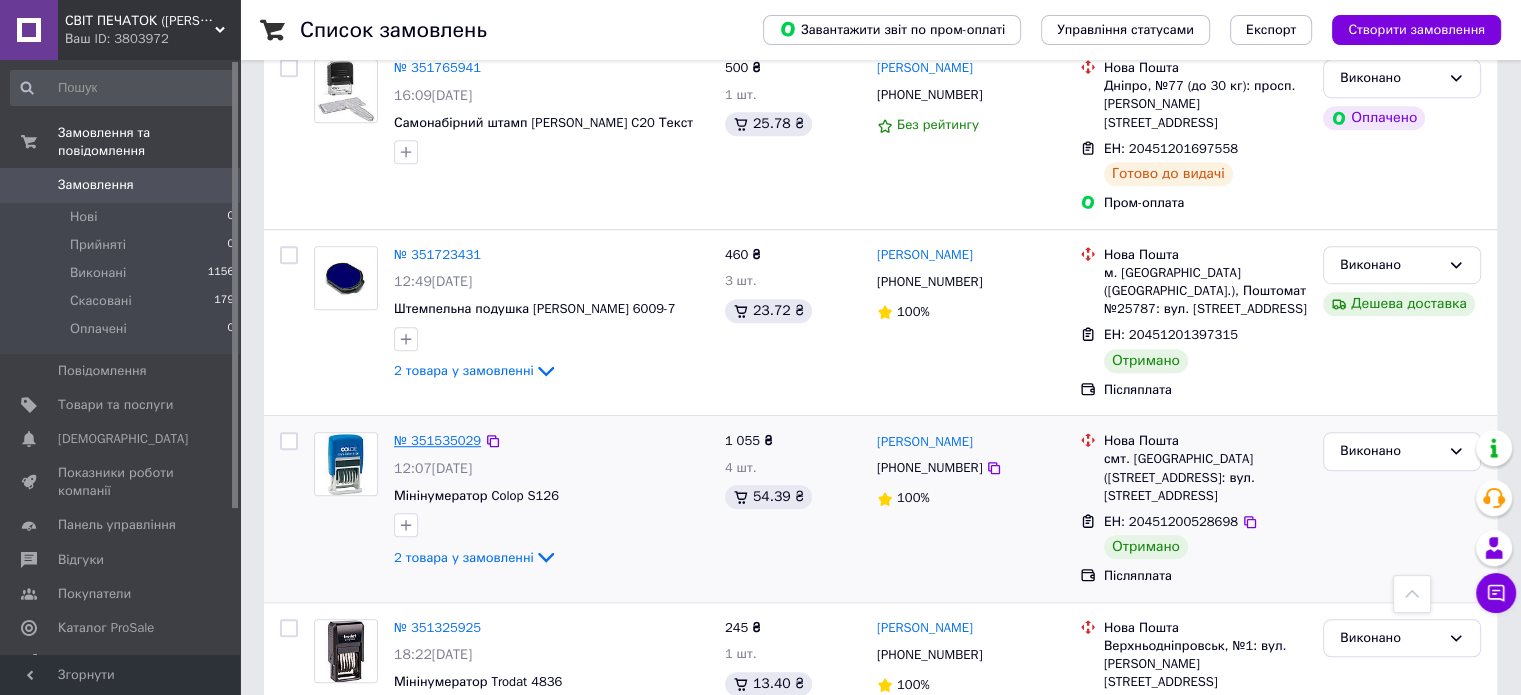 click on "№ 351535029" at bounding box center (437, 440) 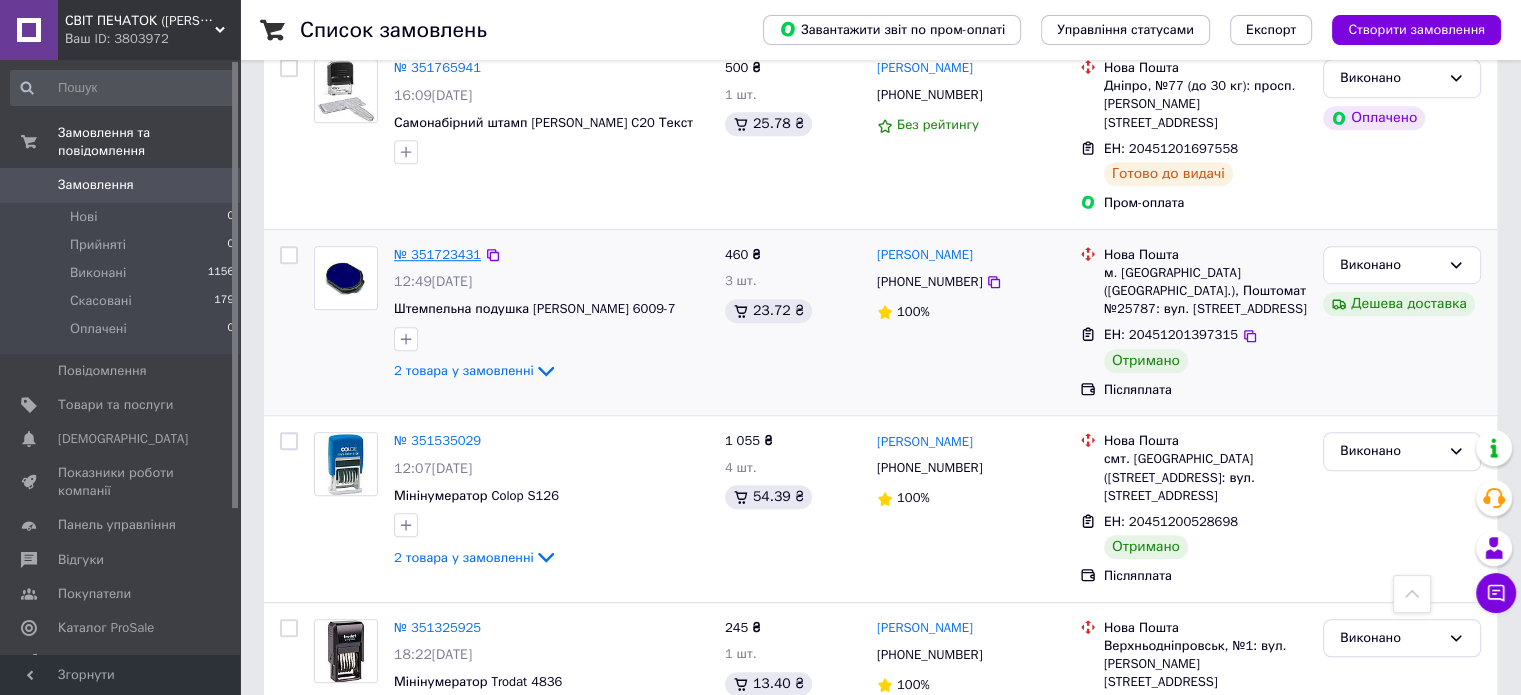 click on "№ 351723431" at bounding box center [437, 254] 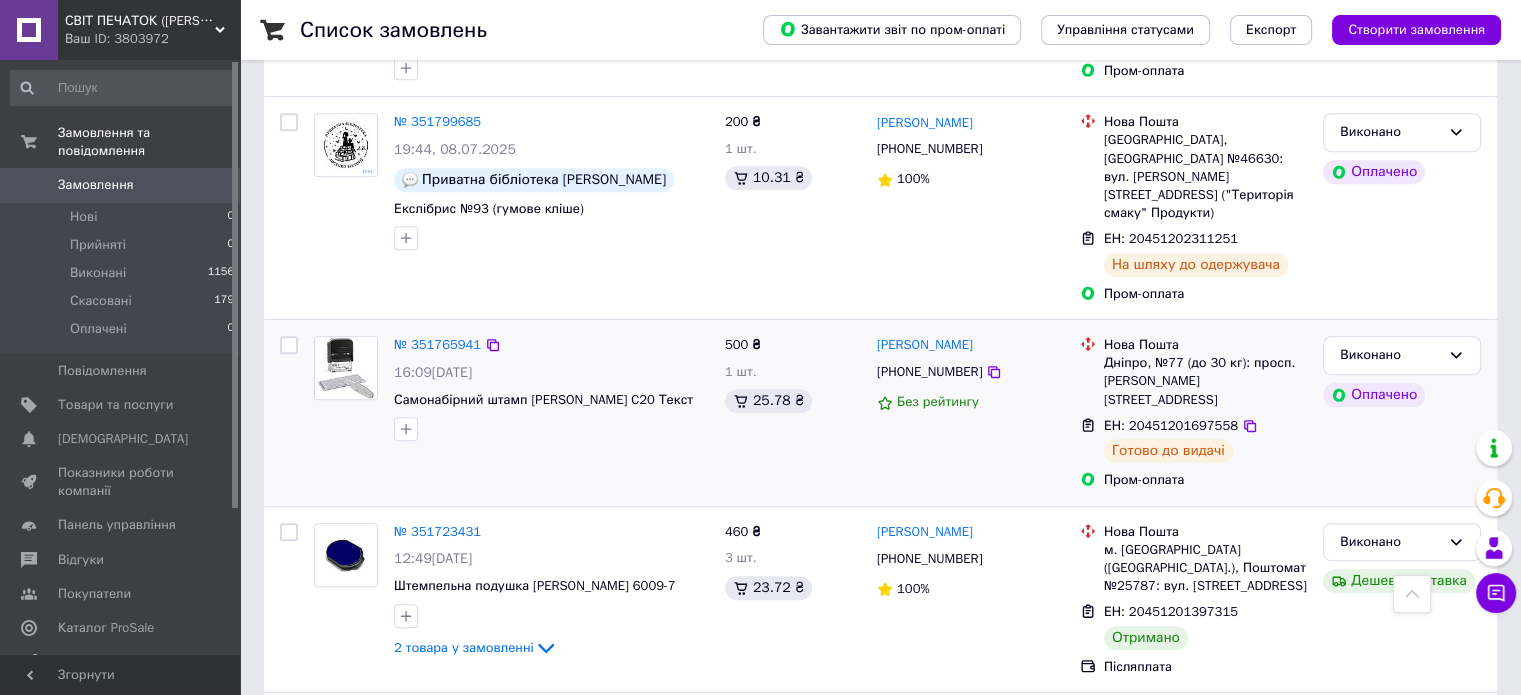 scroll, scrollTop: 900, scrollLeft: 0, axis: vertical 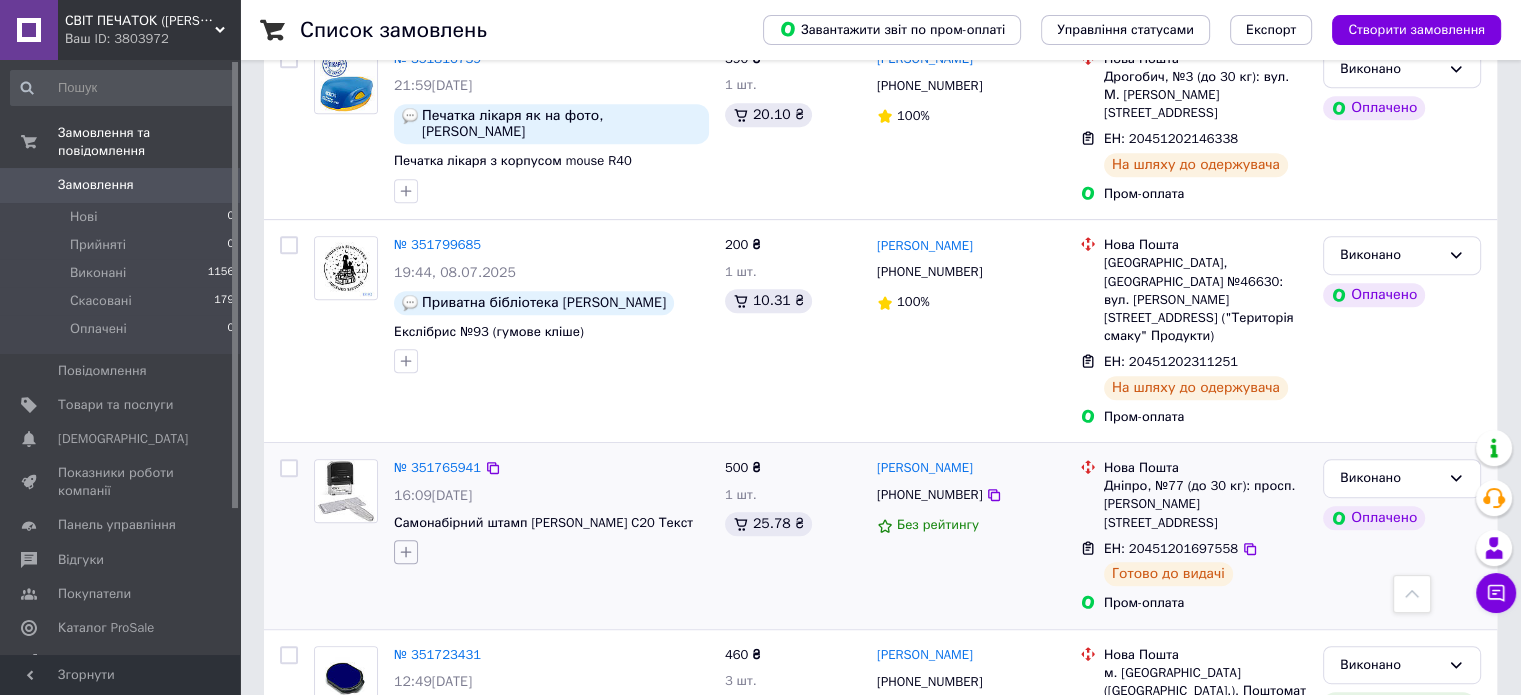 click 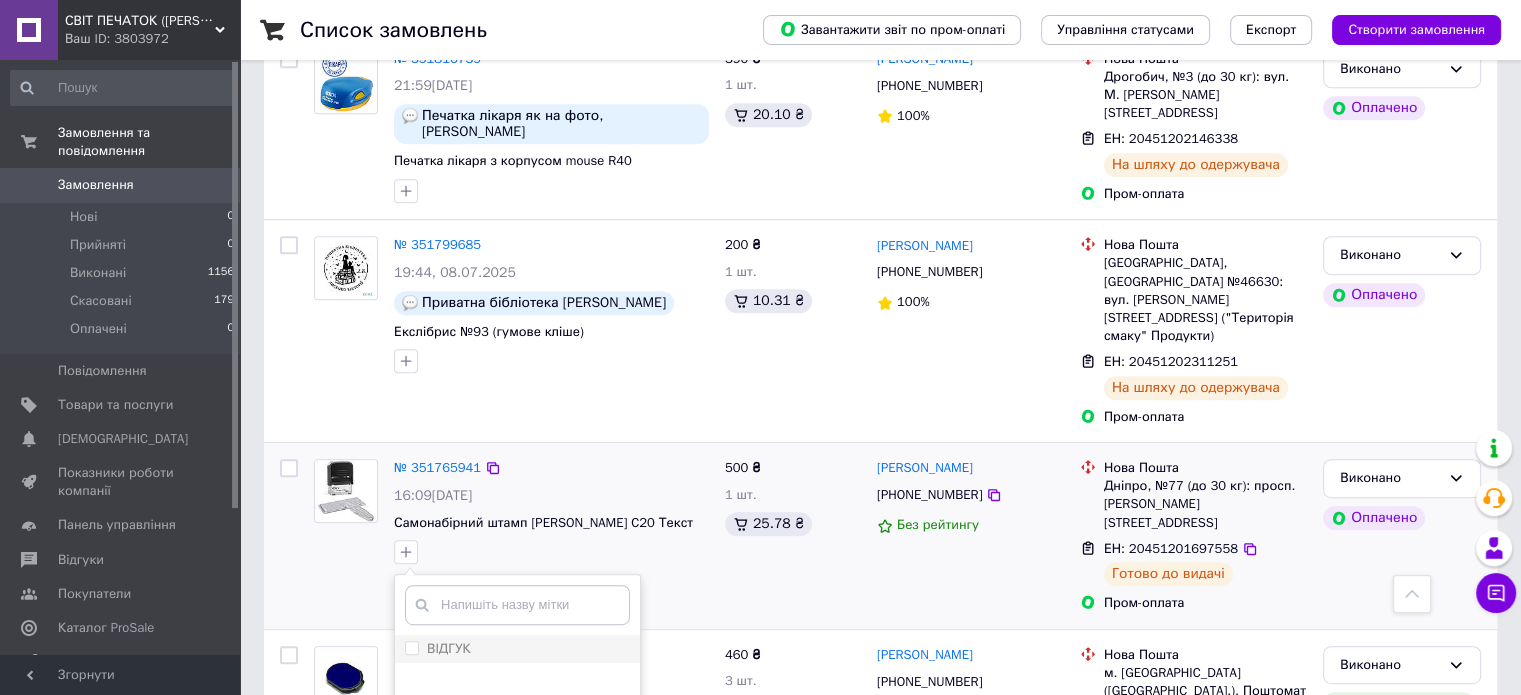 click on "ВІДГУК" at bounding box center (449, 648) 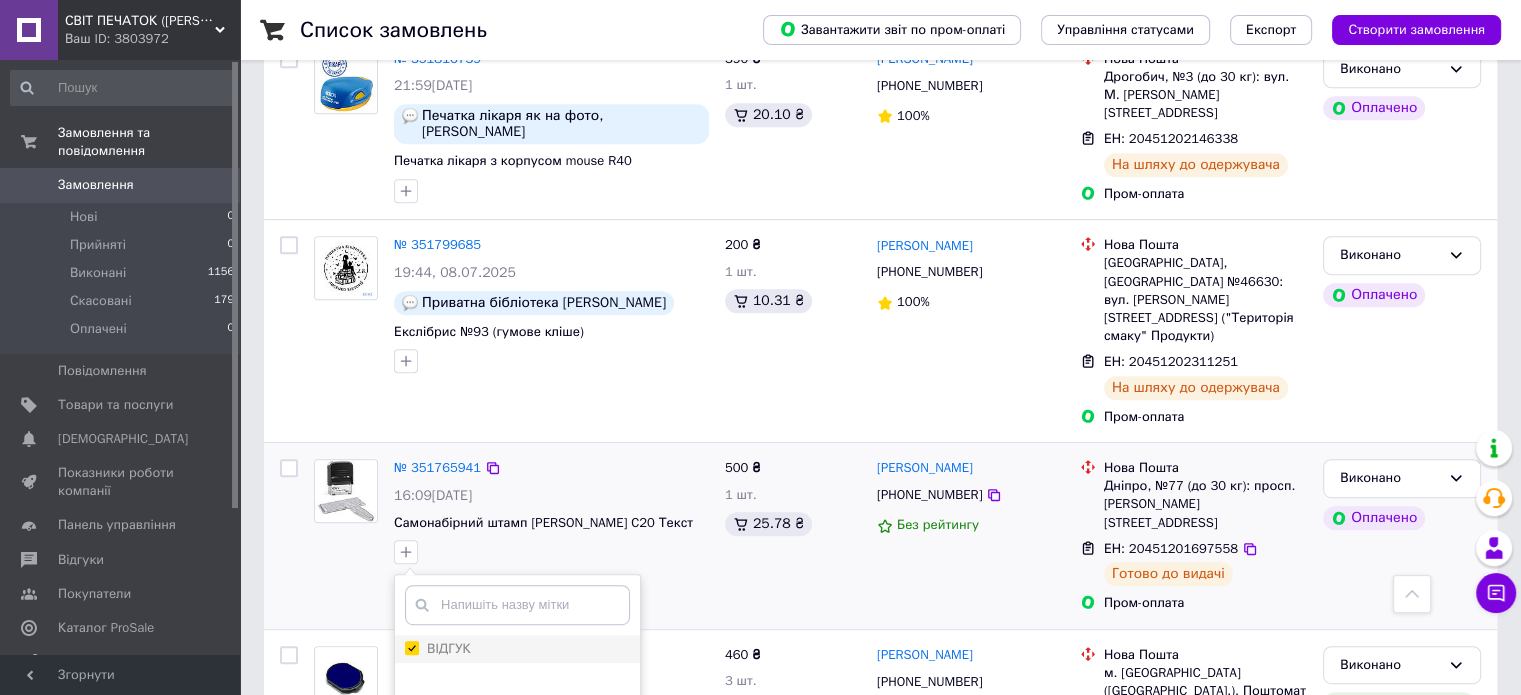 checkbox on "true" 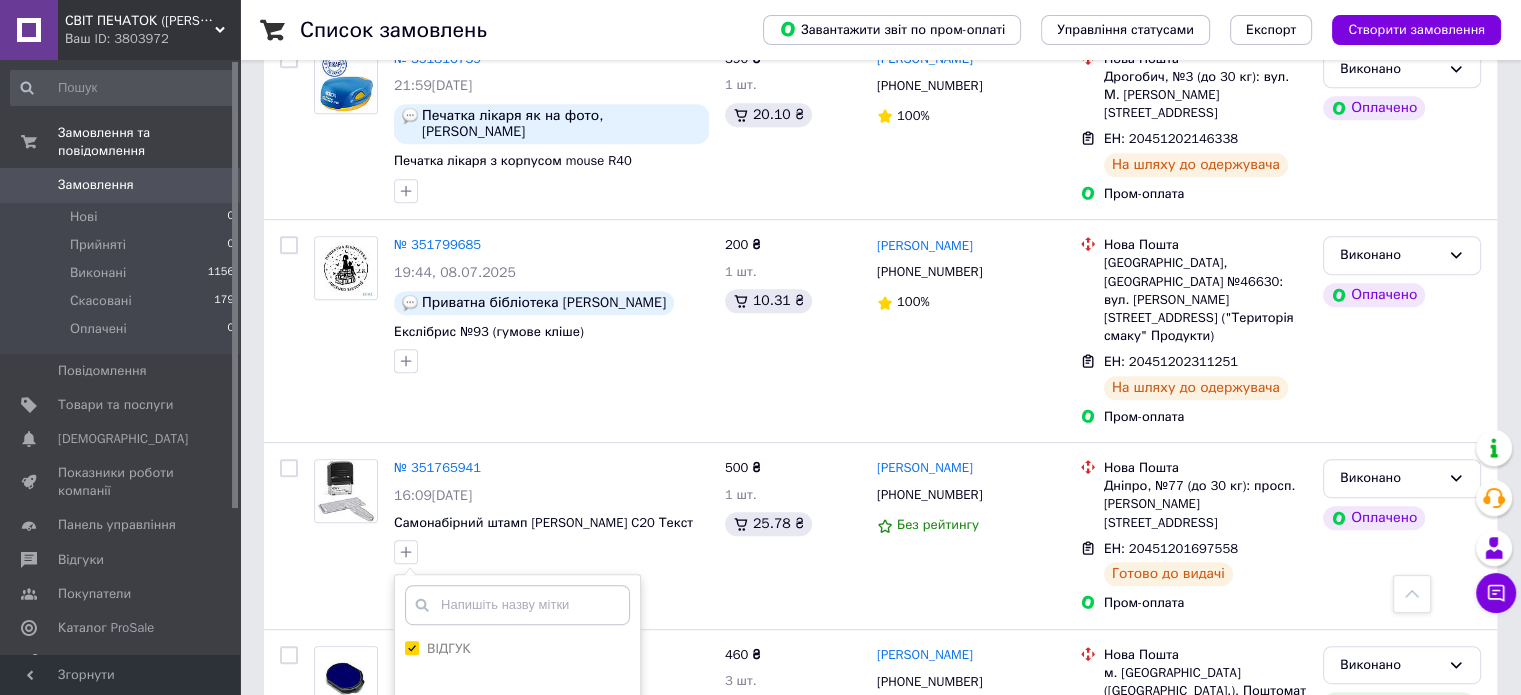 scroll, scrollTop: 1300, scrollLeft: 0, axis: vertical 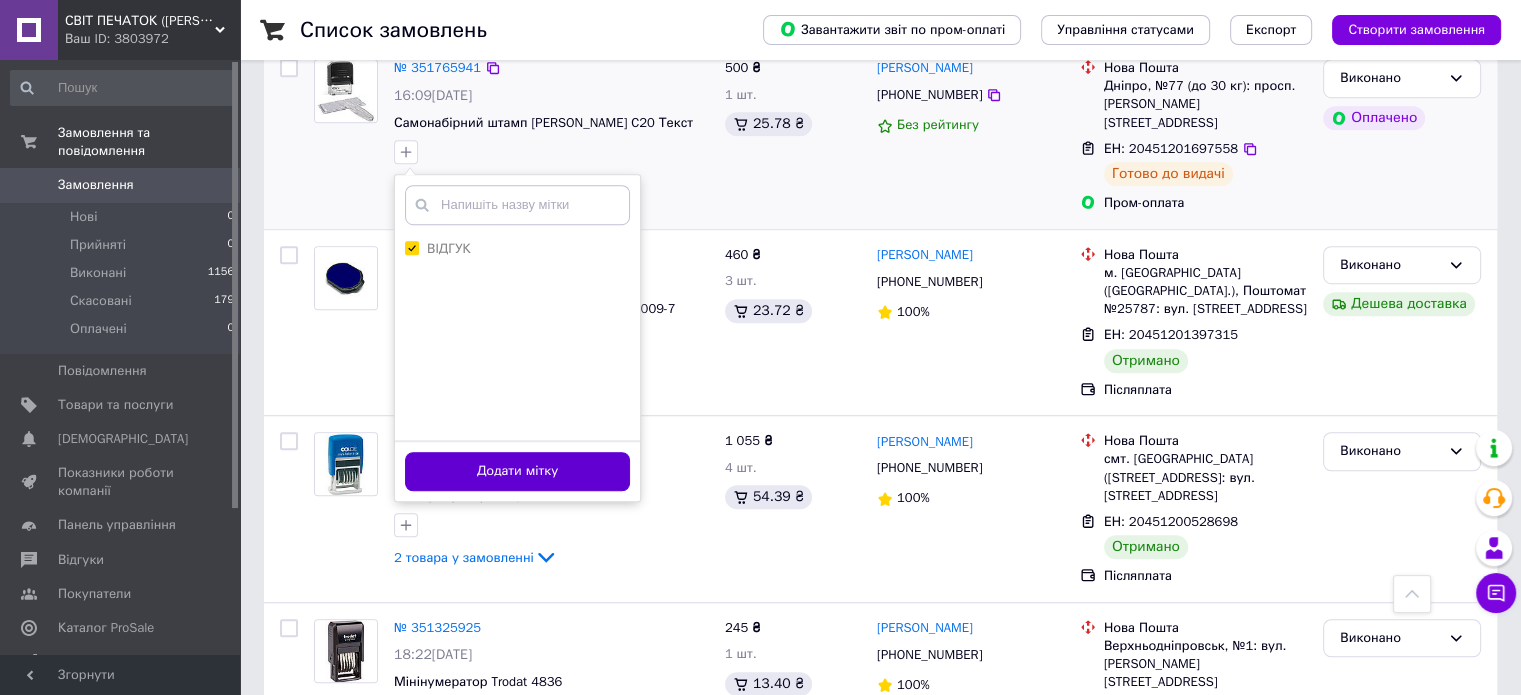 click on "Додати мітку" at bounding box center (517, 471) 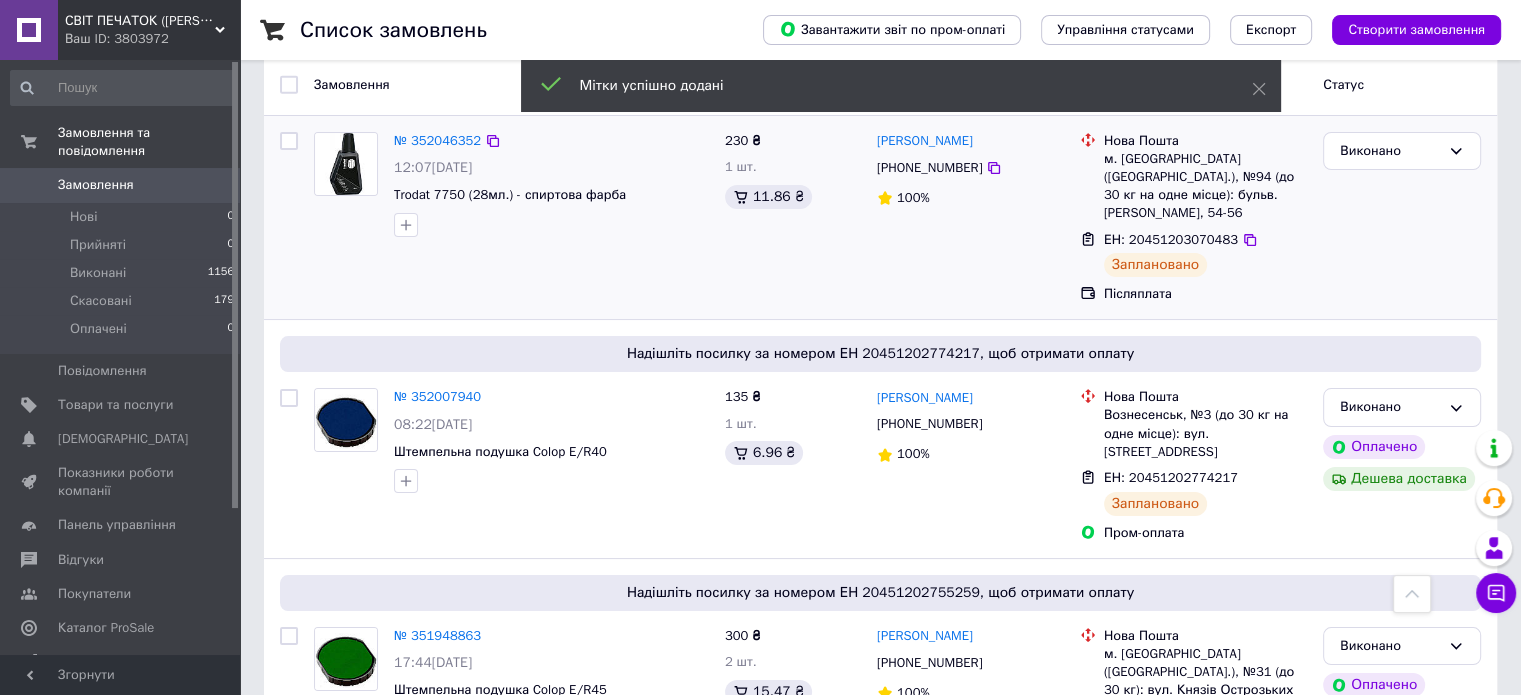 scroll, scrollTop: 0, scrollLeft: 0, axis: both 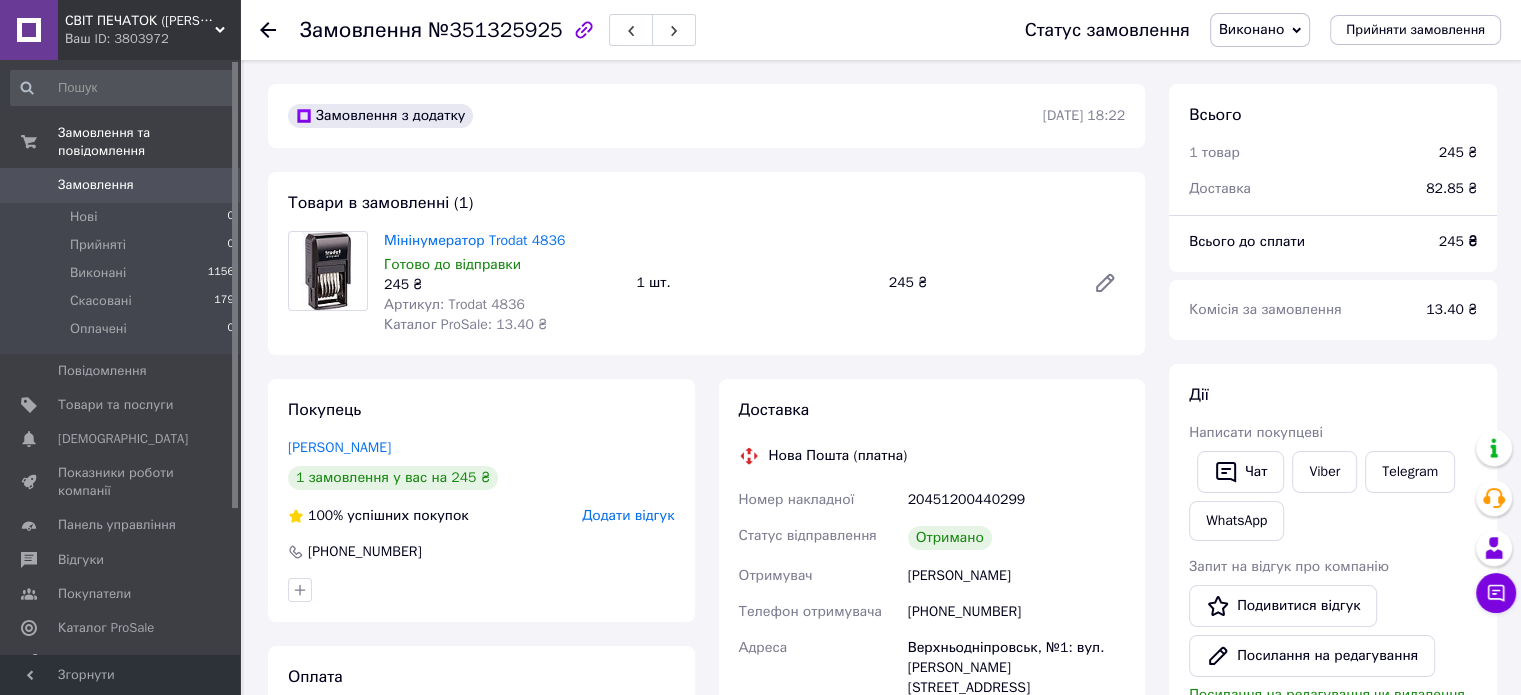 click on "Додати відгук" at bounding box center (628, 515) 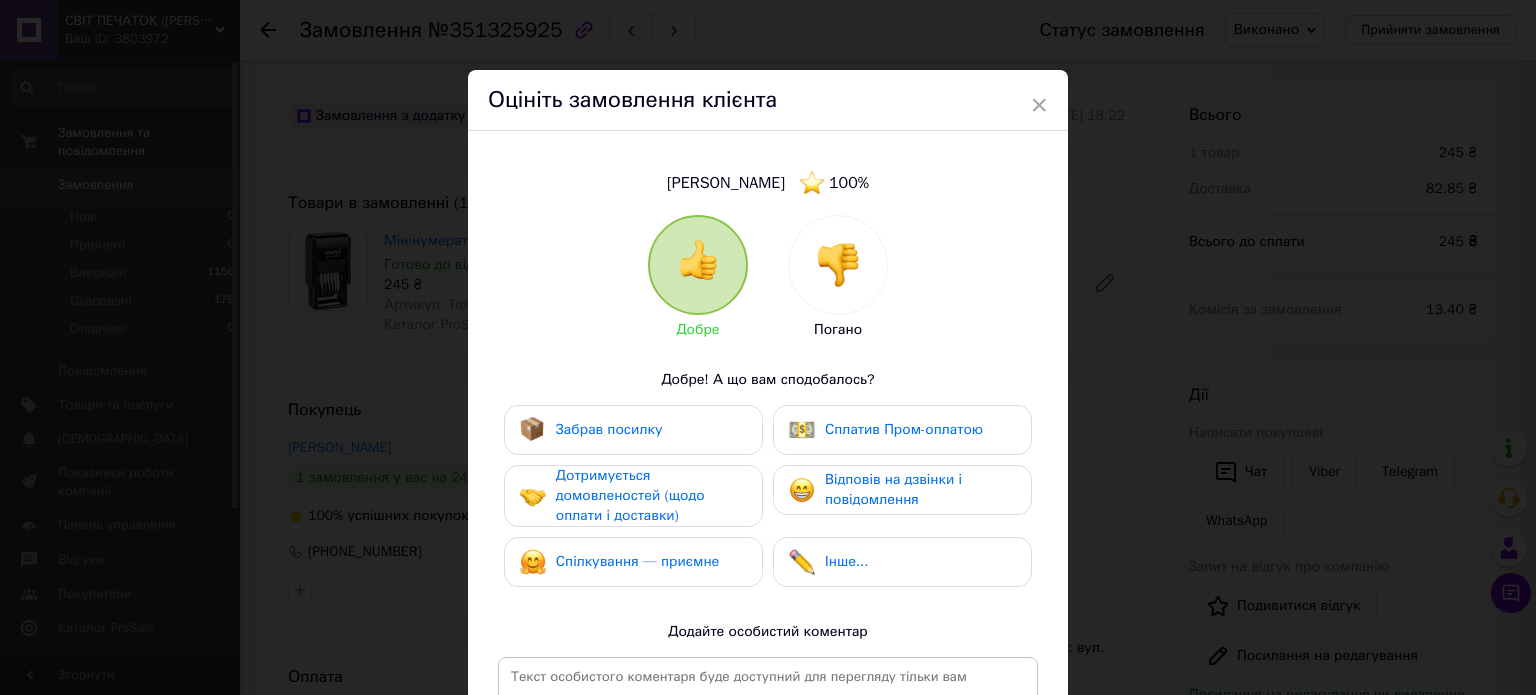 click on "Забрав посилку" at bounding box center [633, 430] 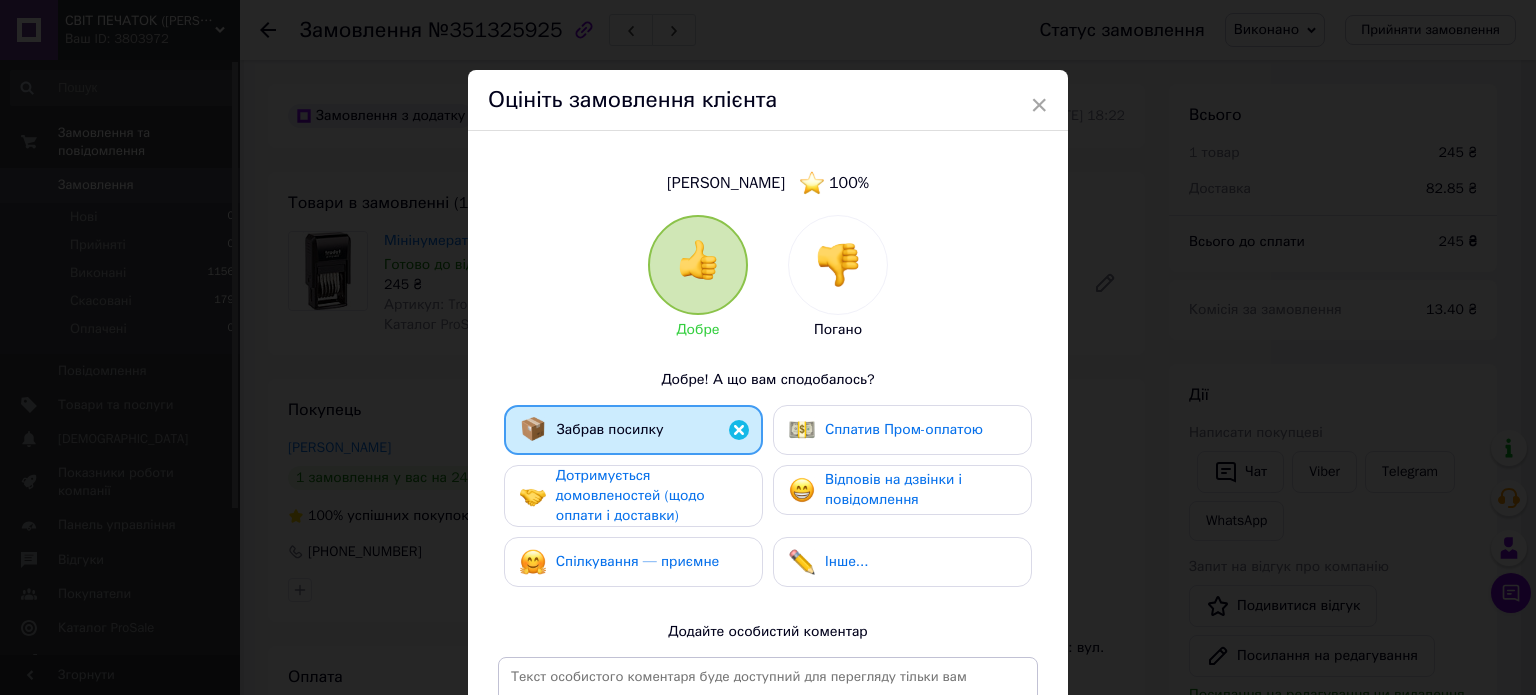 drag, startPoint x: 643, startPoint y: 495, endPoint x: 784, endPoint y: 529, distance: 145.04137 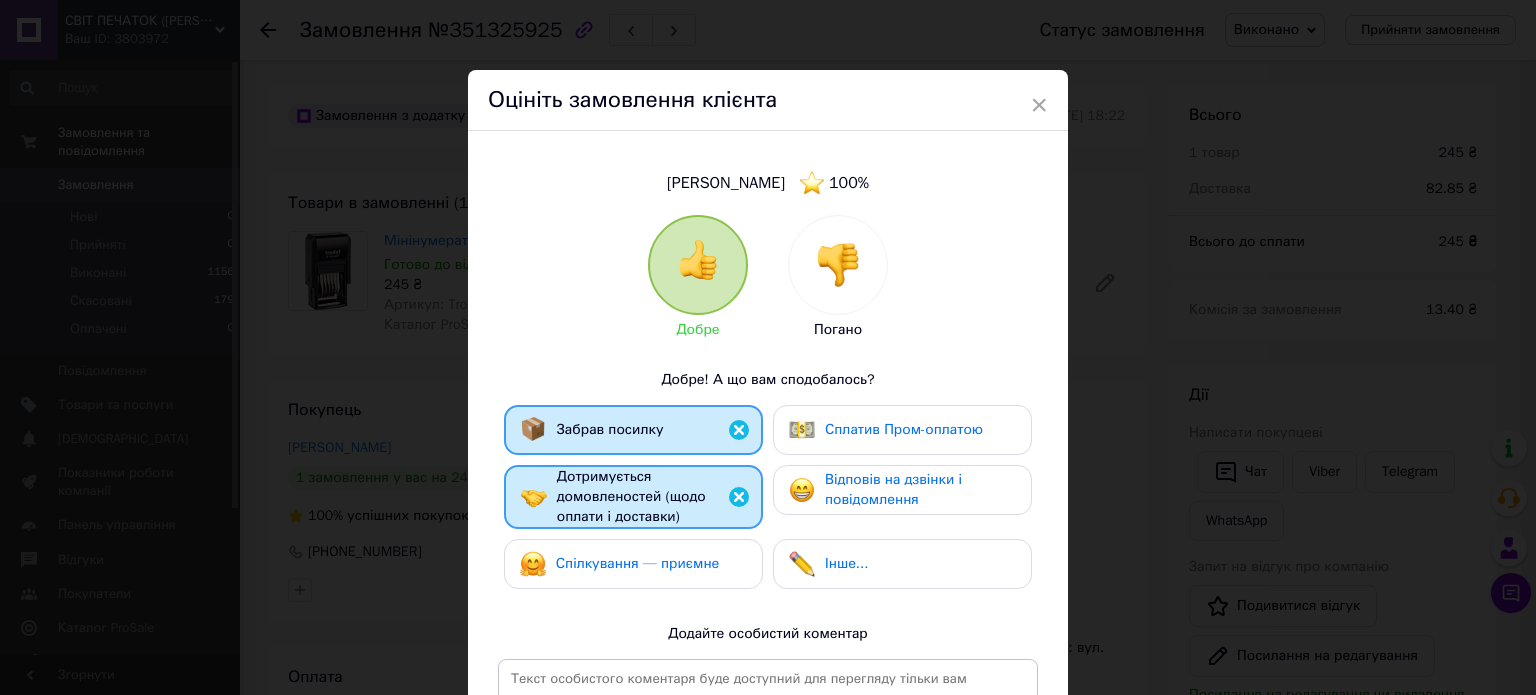 click on "Відповів на дзвінки і повідомлення" at bounding box center (902, 490) 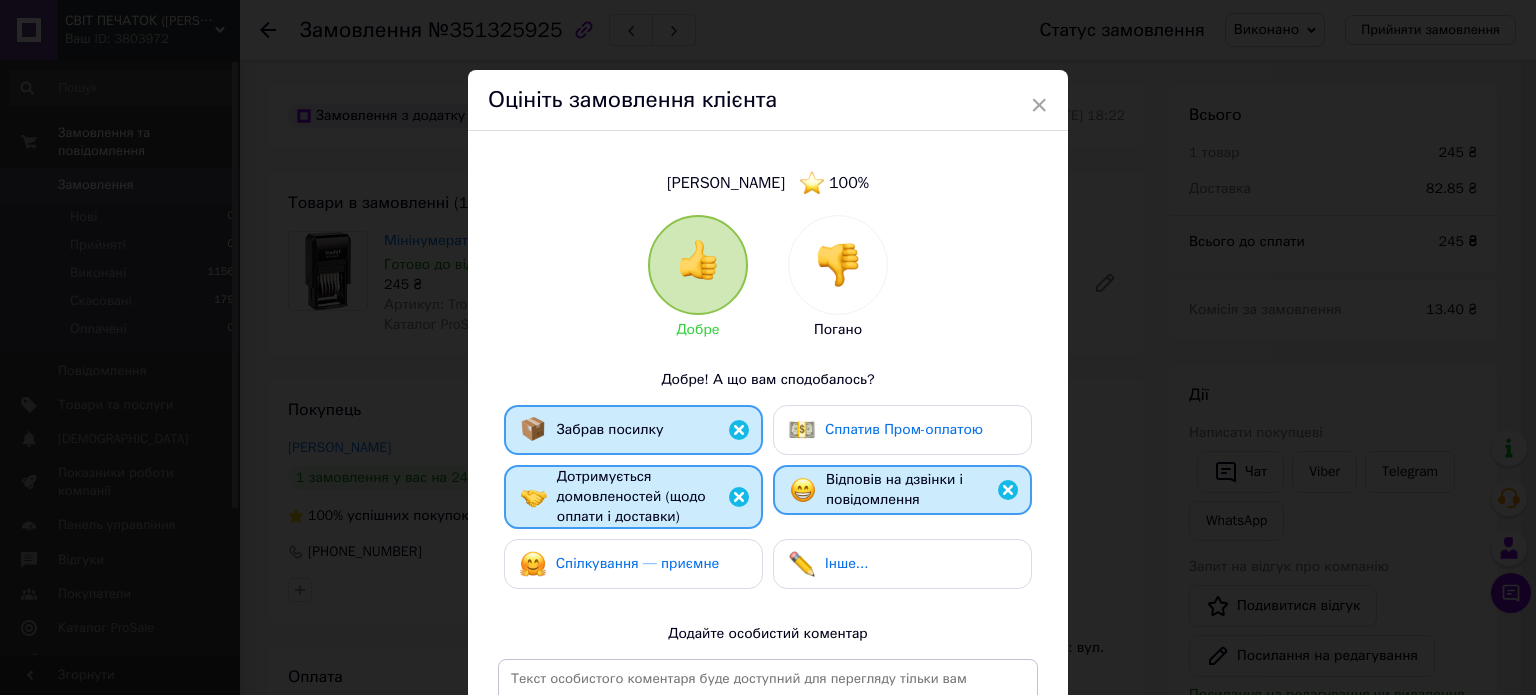 click on "Спілкування — приємне" at bounding box center [633, 564] 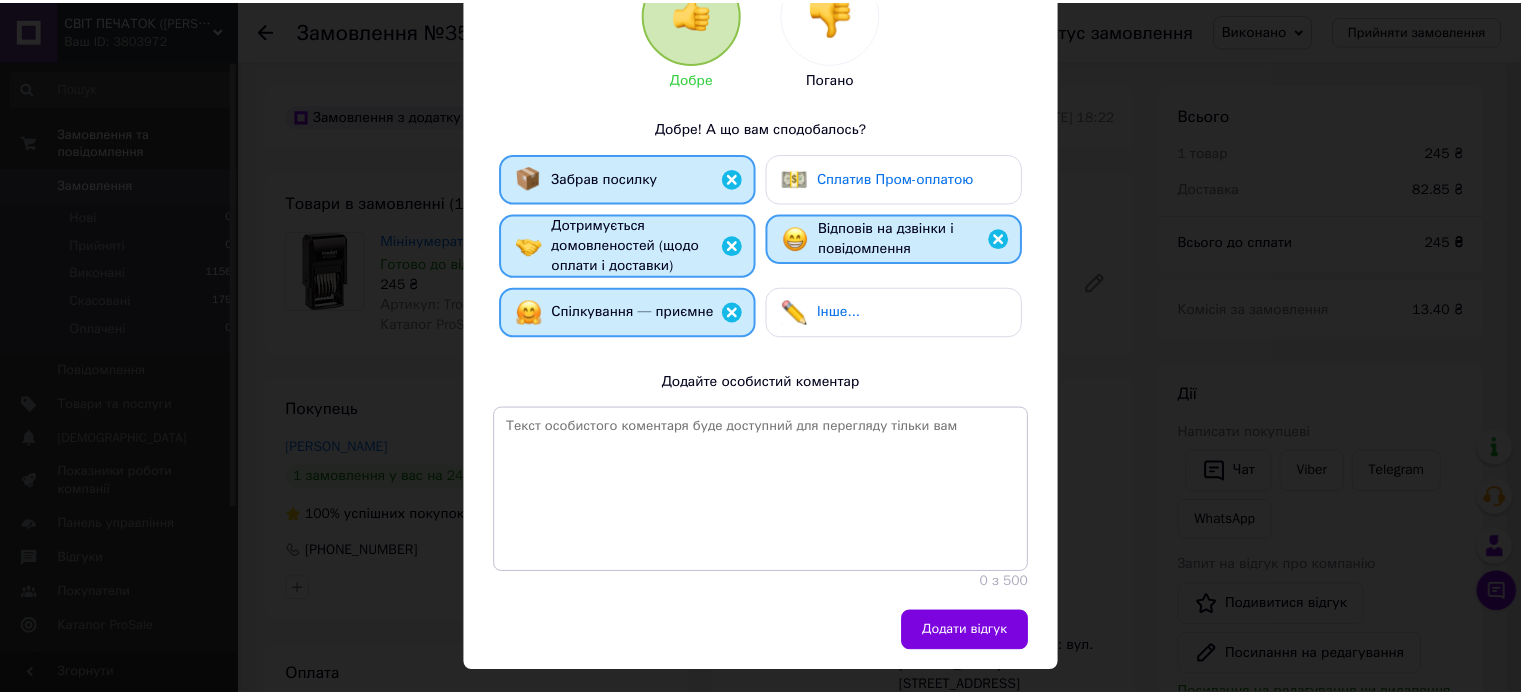 scroll, scrollTop: 296, scrollLeft: 0, axis: vertical 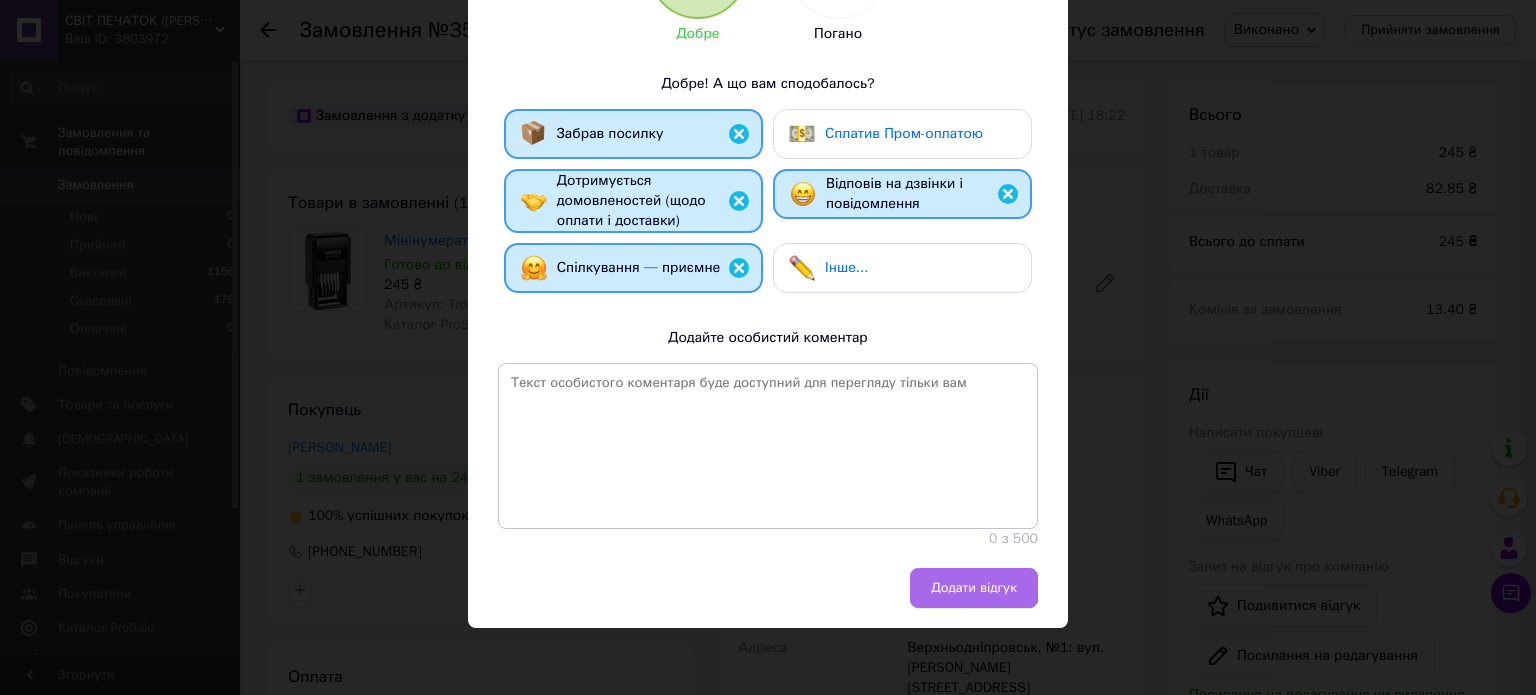click on "Додати відгук" at bounding box center [974, 588] 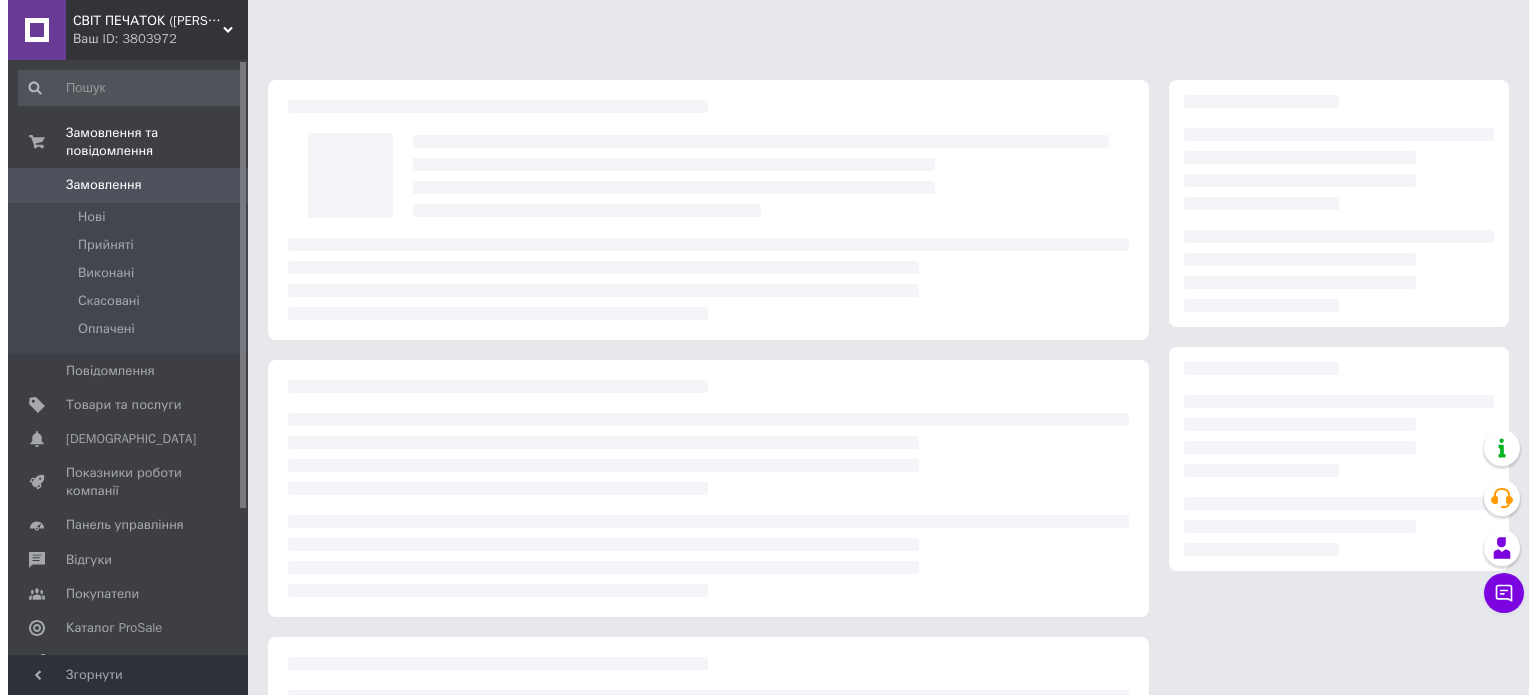 scroll, scrollTop: 0, scrollLeft: 0, axis: both 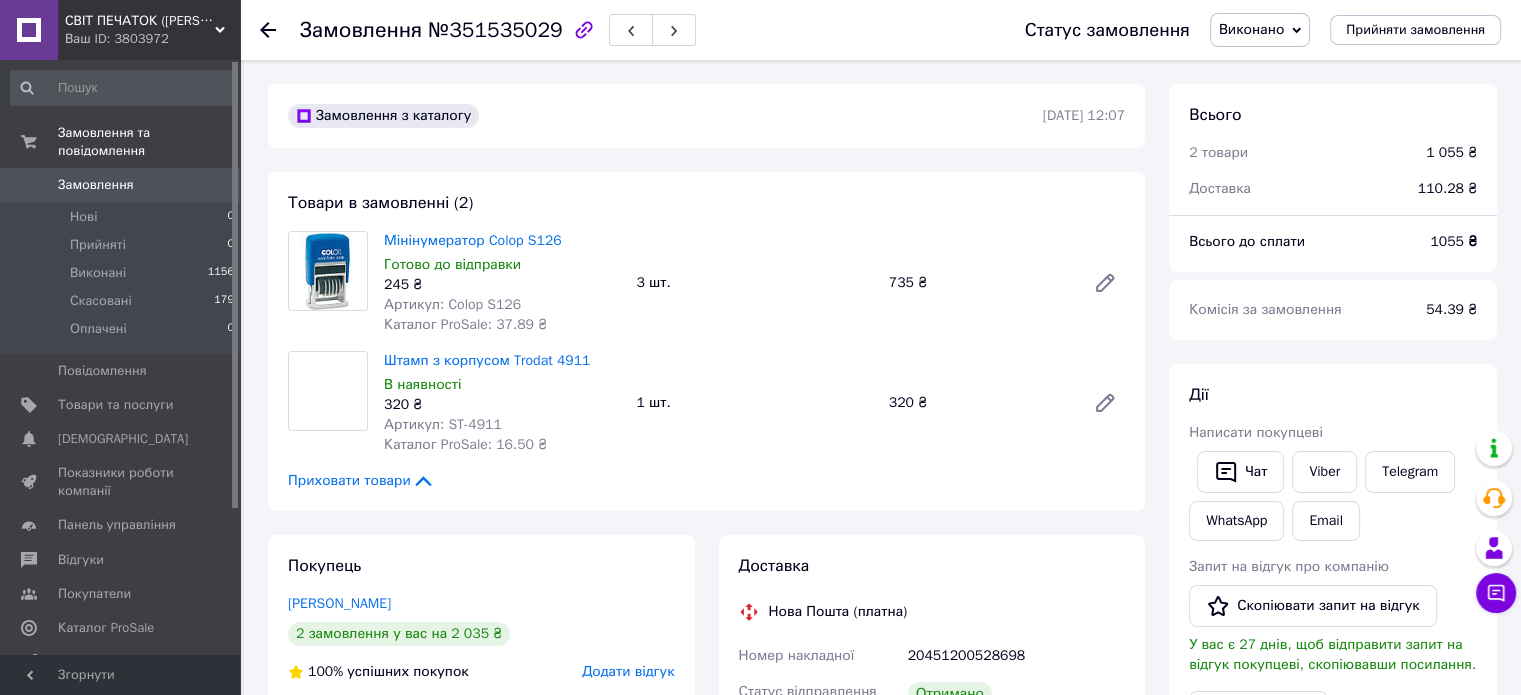 click on "Додати відгук" at bounding box center [628, 671] 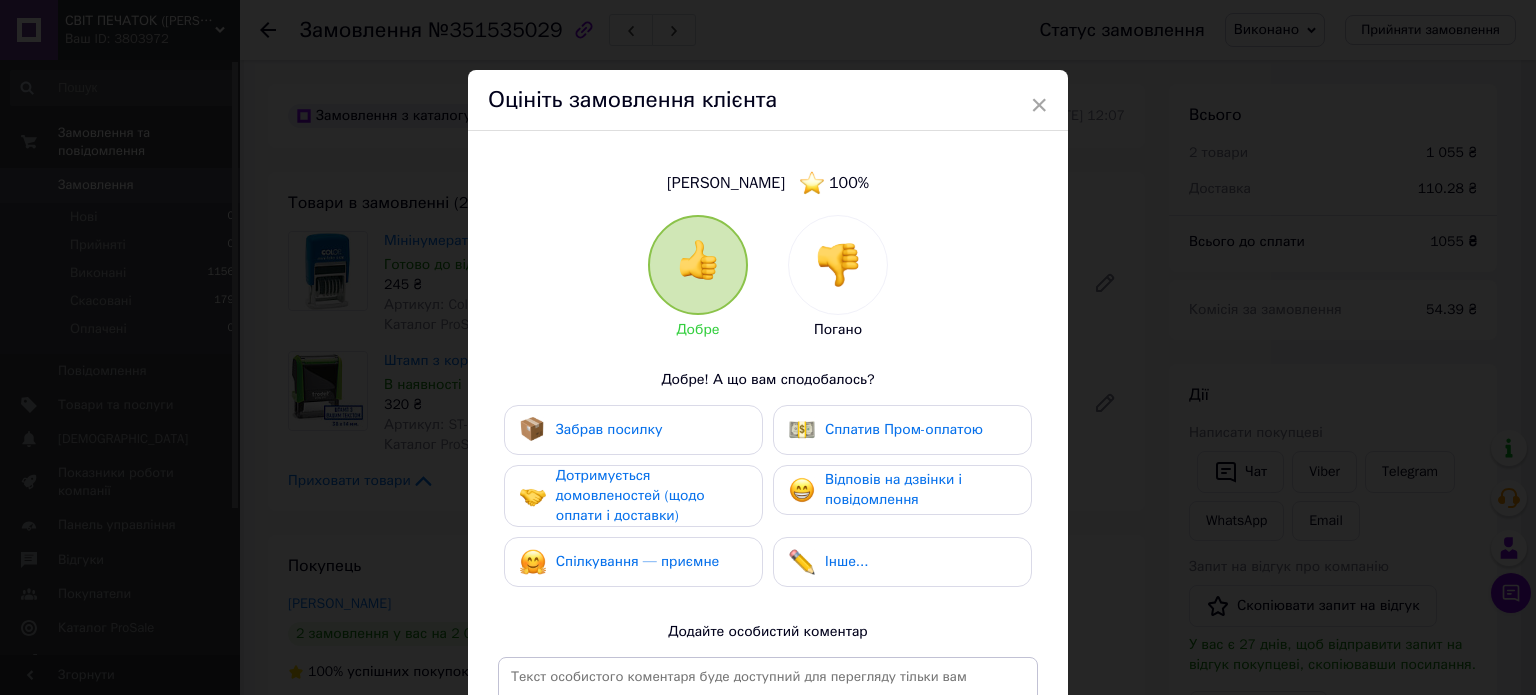 click on "Дотримується домовленостей (щодо оплати і доставки)" at bounding box center [633, 496] 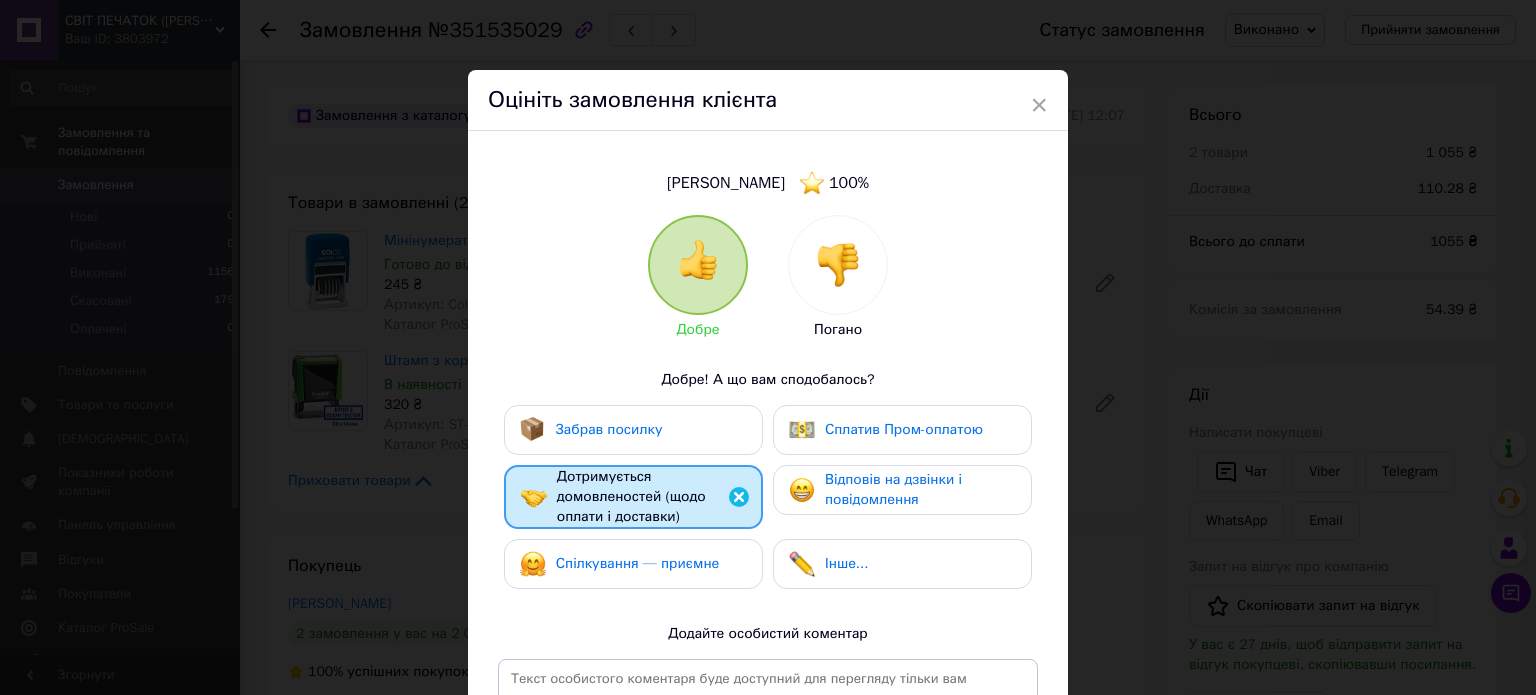 drag, startPoint x: 615, startPoint y: 432, endPoint x: 690, endPoint y: 467, distance: 82.764725 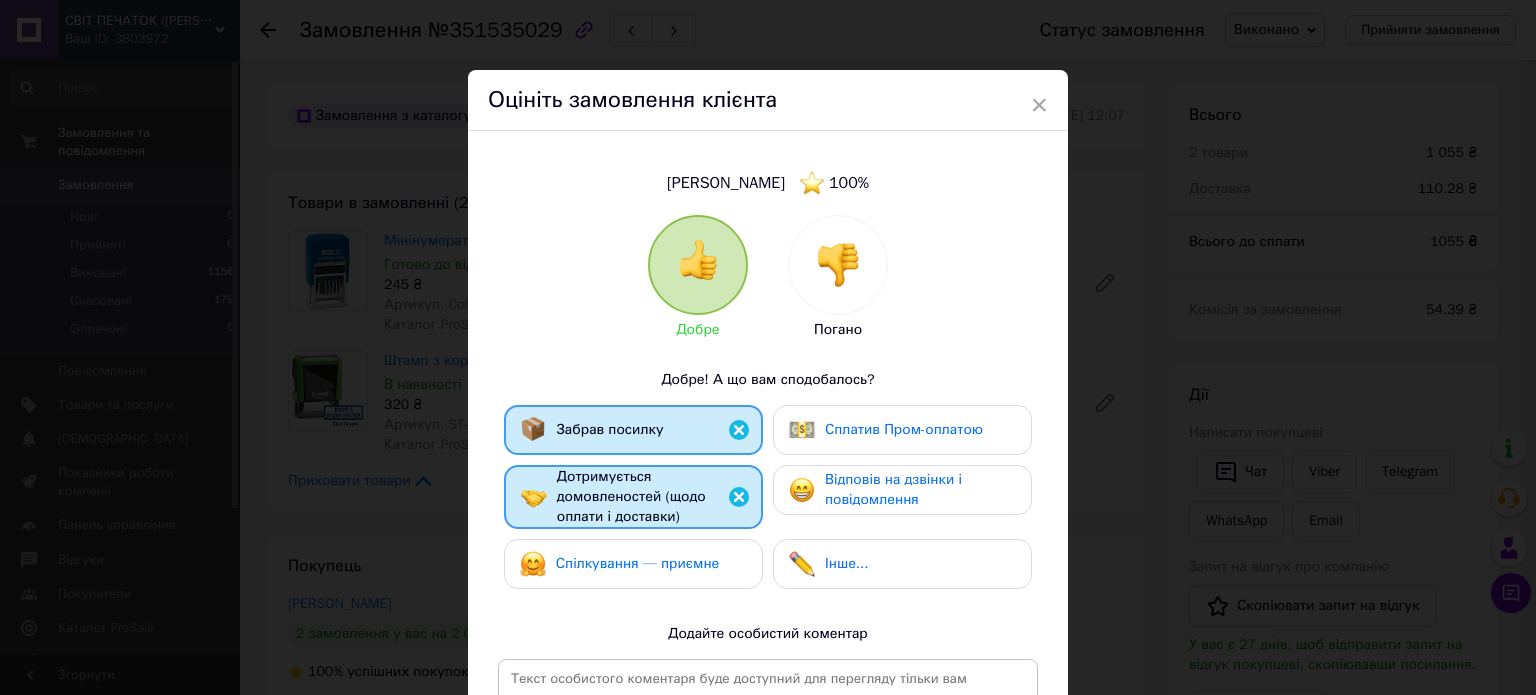 click on "Відповів на дзвінки і повідомлення" at bounding box center [902, 490] 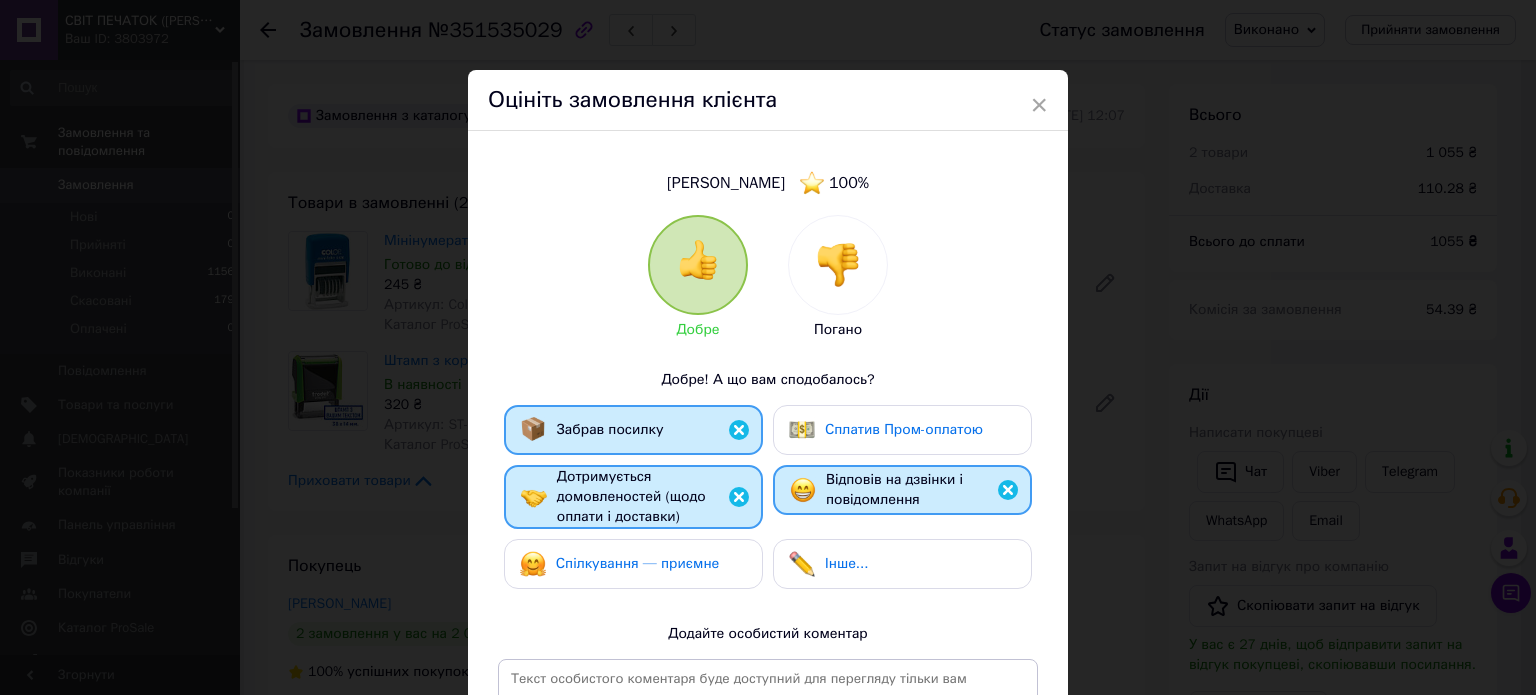 drag, startPoint x: 650, startPoint y: 558, endPoint x: 662, endPoint y: 557, distance: 12.0415945 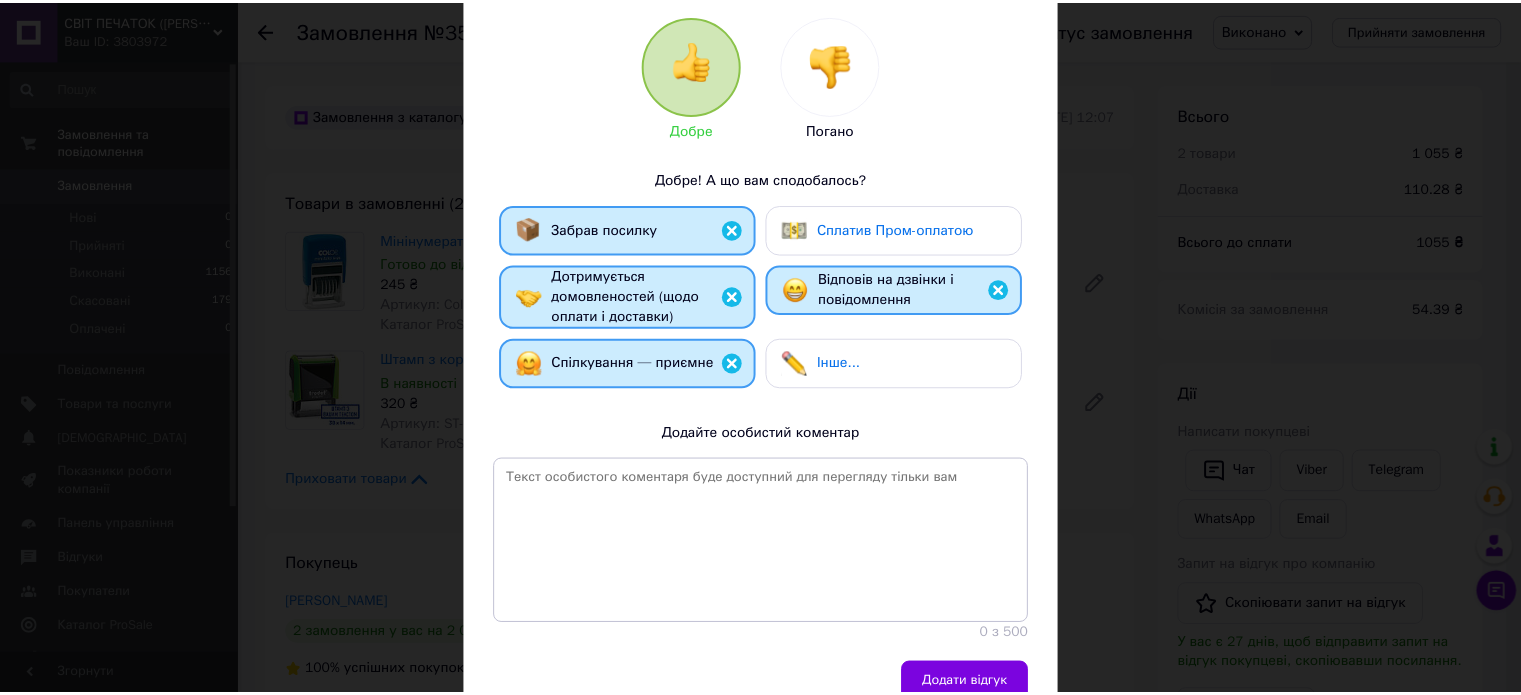 scroll, scrollTop: 296, scrollLeft: 0, axis: vertical 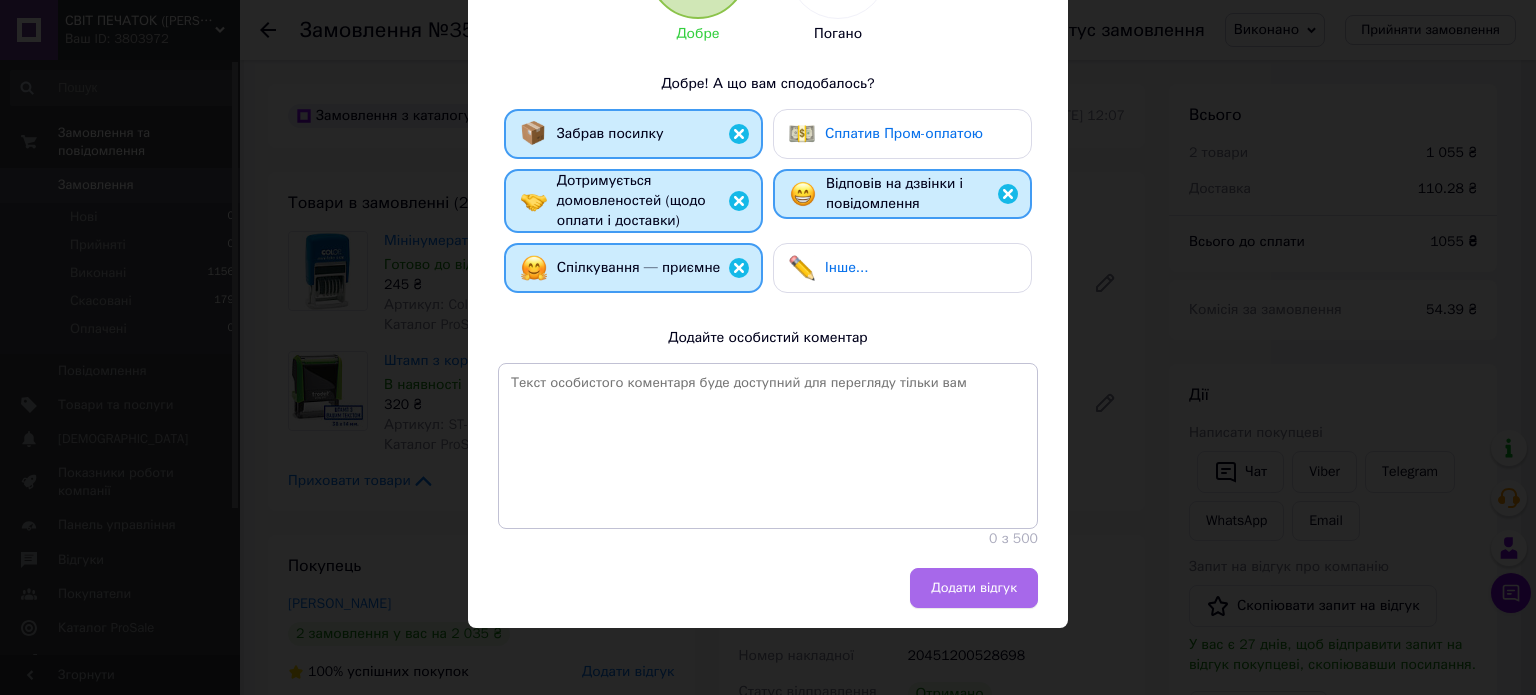 click on "Додати відгук" at bounding box center [974, 588] 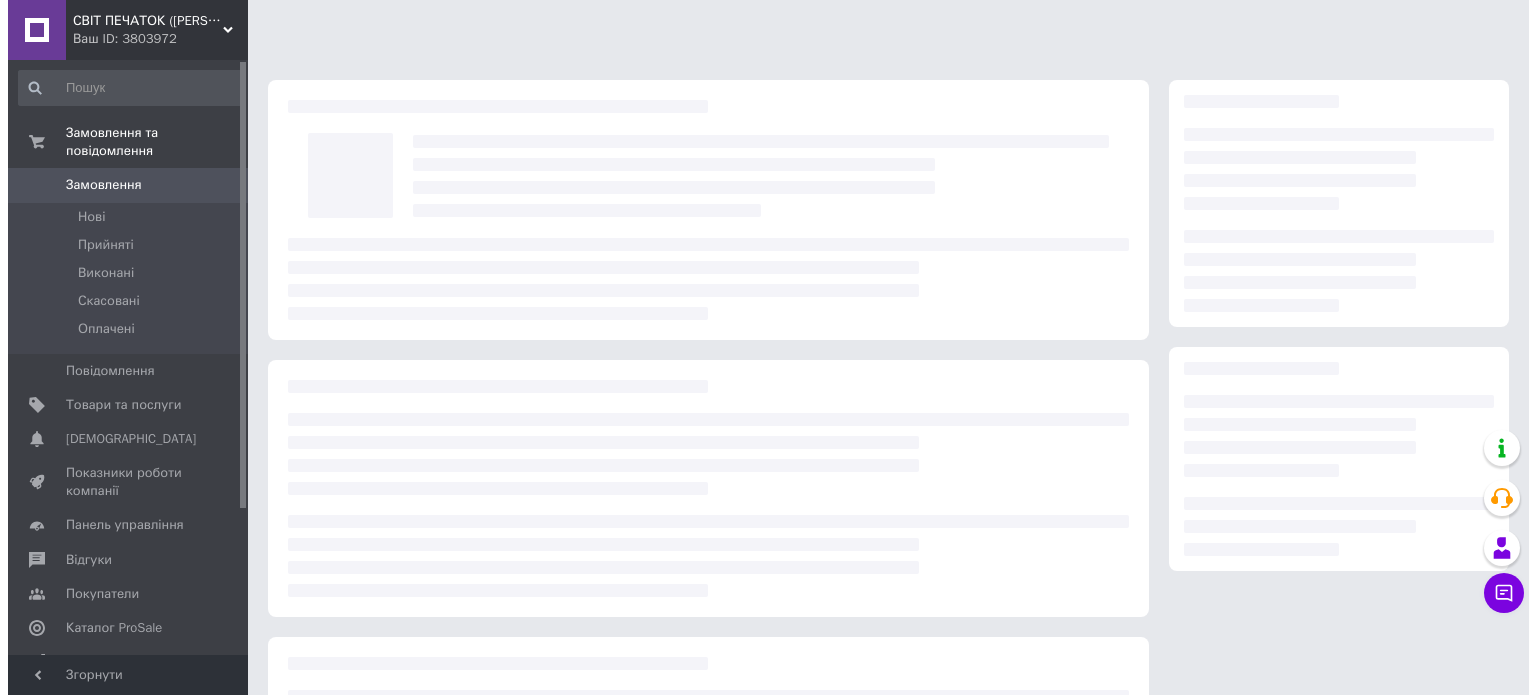 scroll, scrollTop: 0, scrollLeft: 0, axis: both 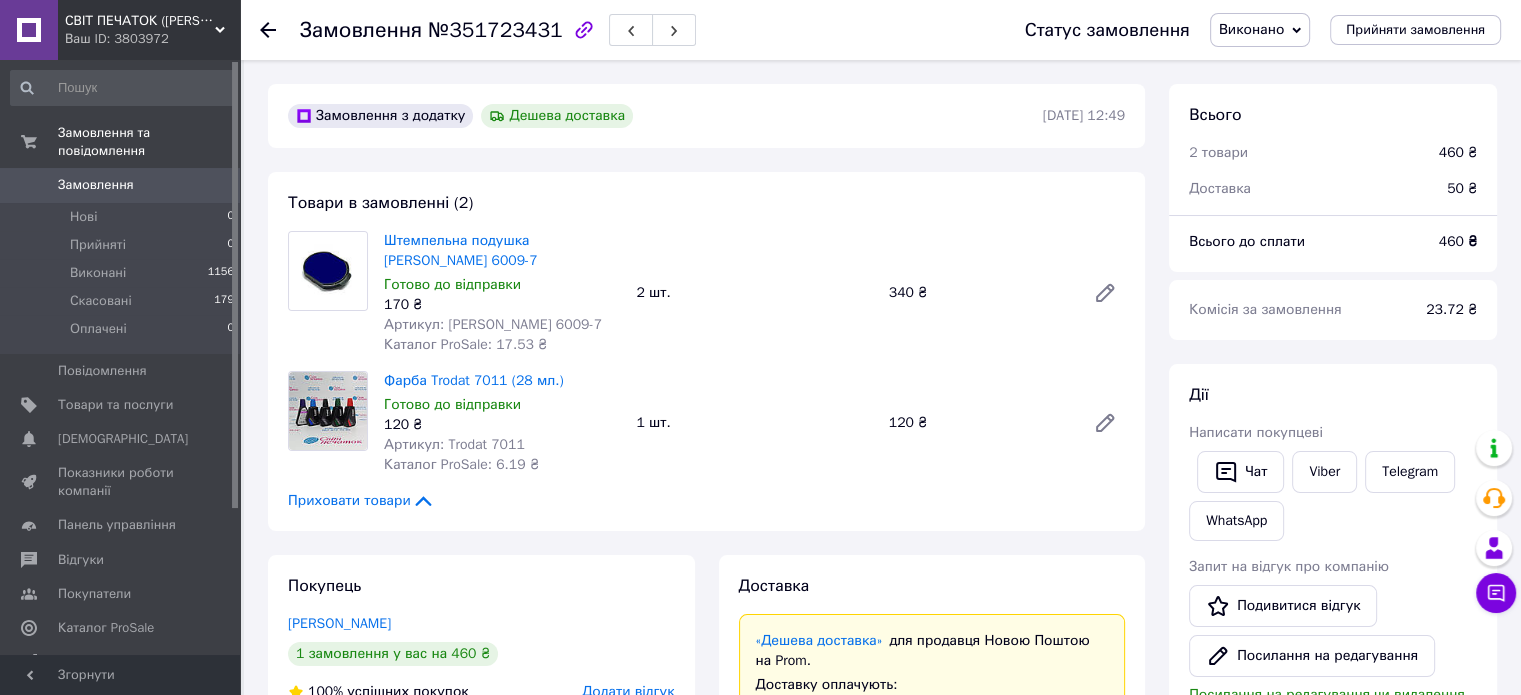click on "Додати відгук" at bounding box center [628, 691] 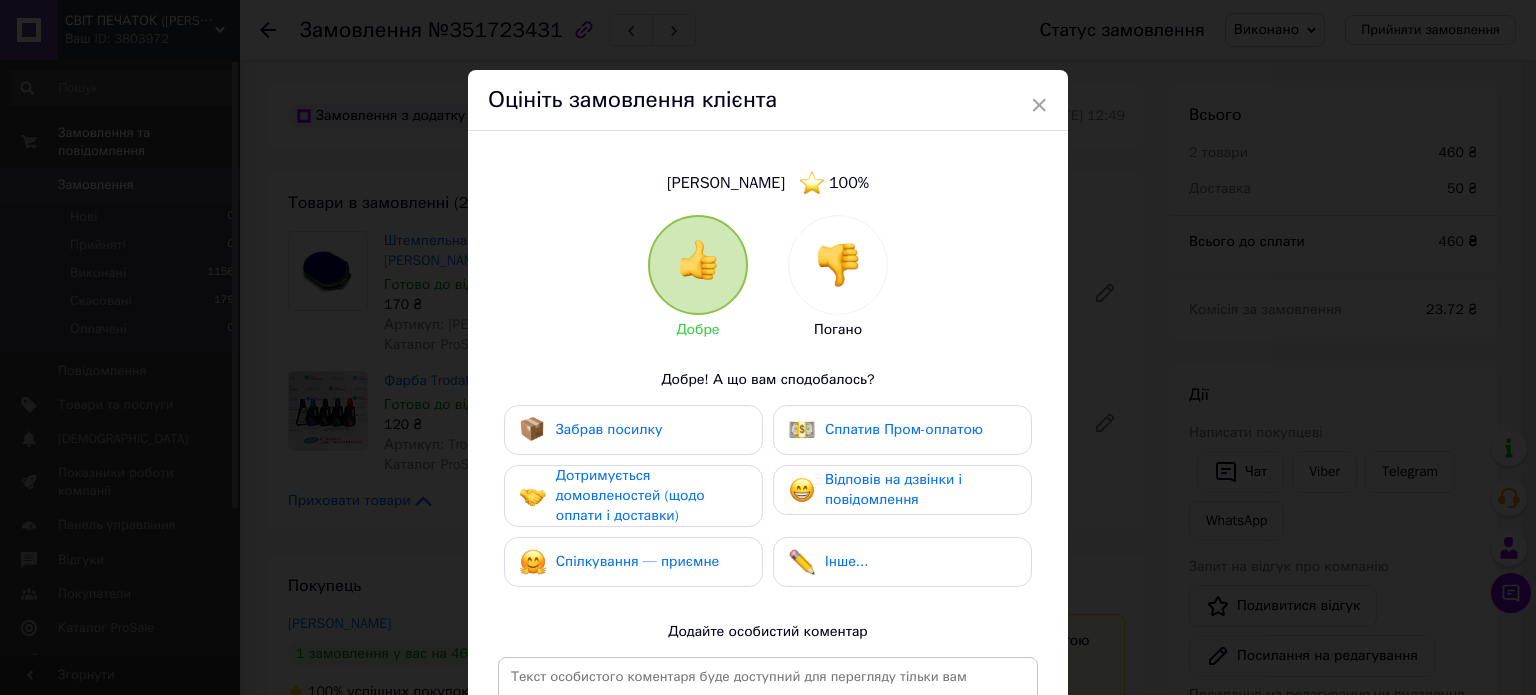 click on "Забрав посилку" at bounding box center [591, 430] 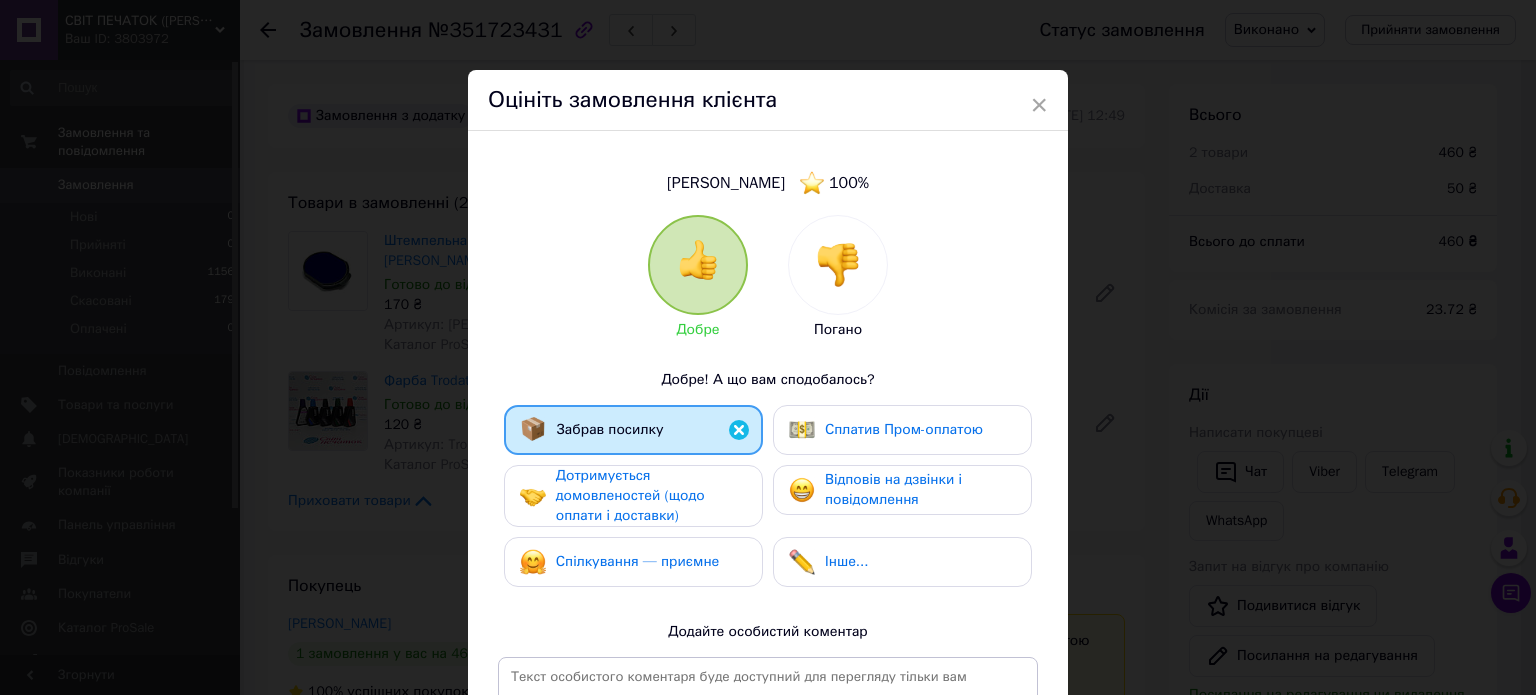 click on "Дотримується домовленостей (щодо оплати і доставки)" at bounding box center (633, 496) 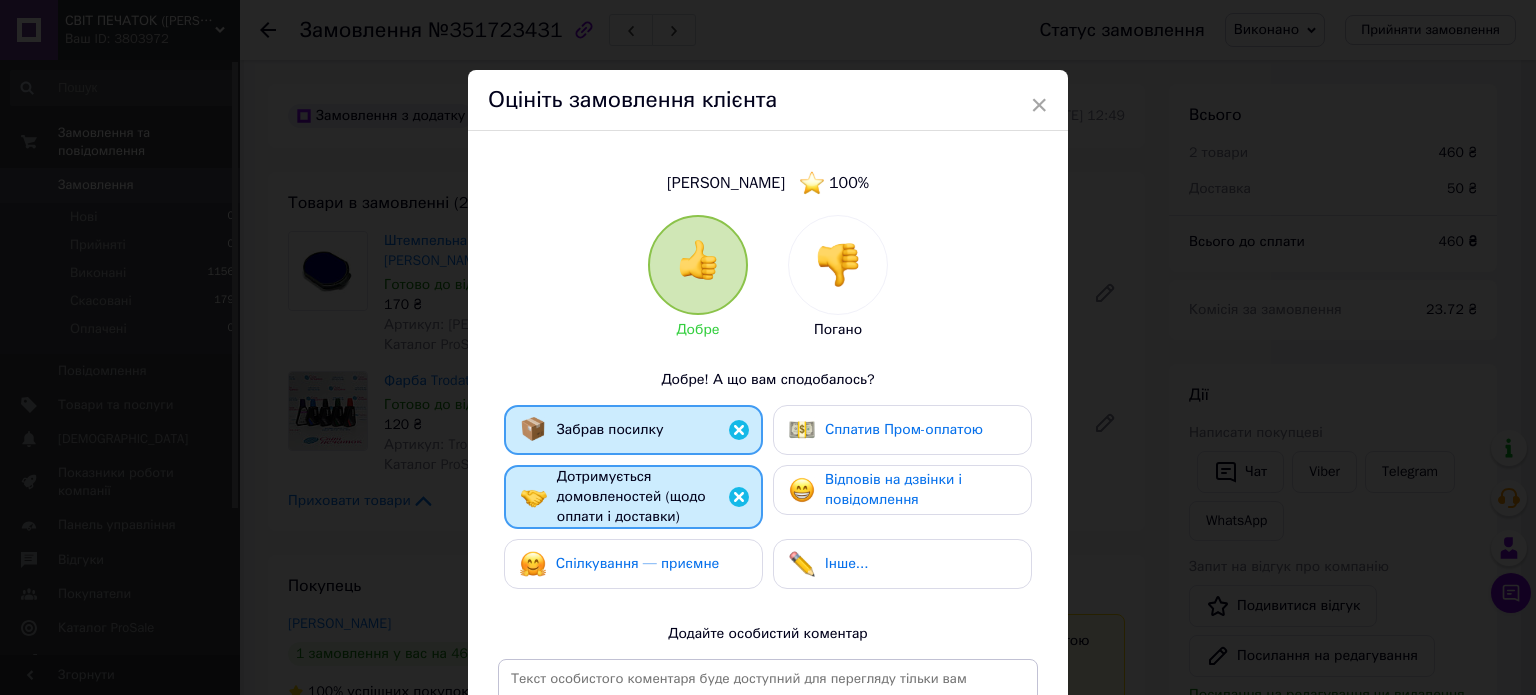 click on "Відповів на дзвінки і повідомлення" at bounding box center (893, 489) 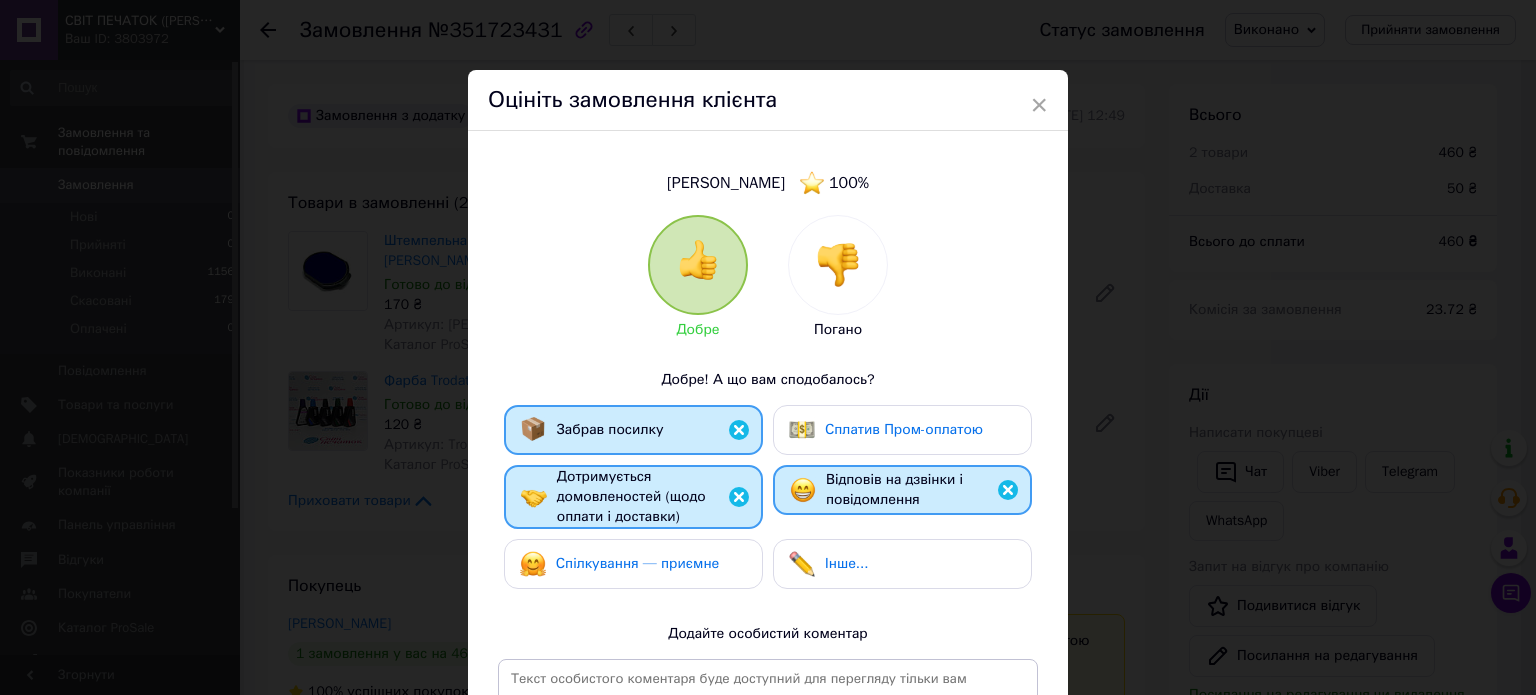 click on "Спілкування — приємне" at bounding box center [638, 563] 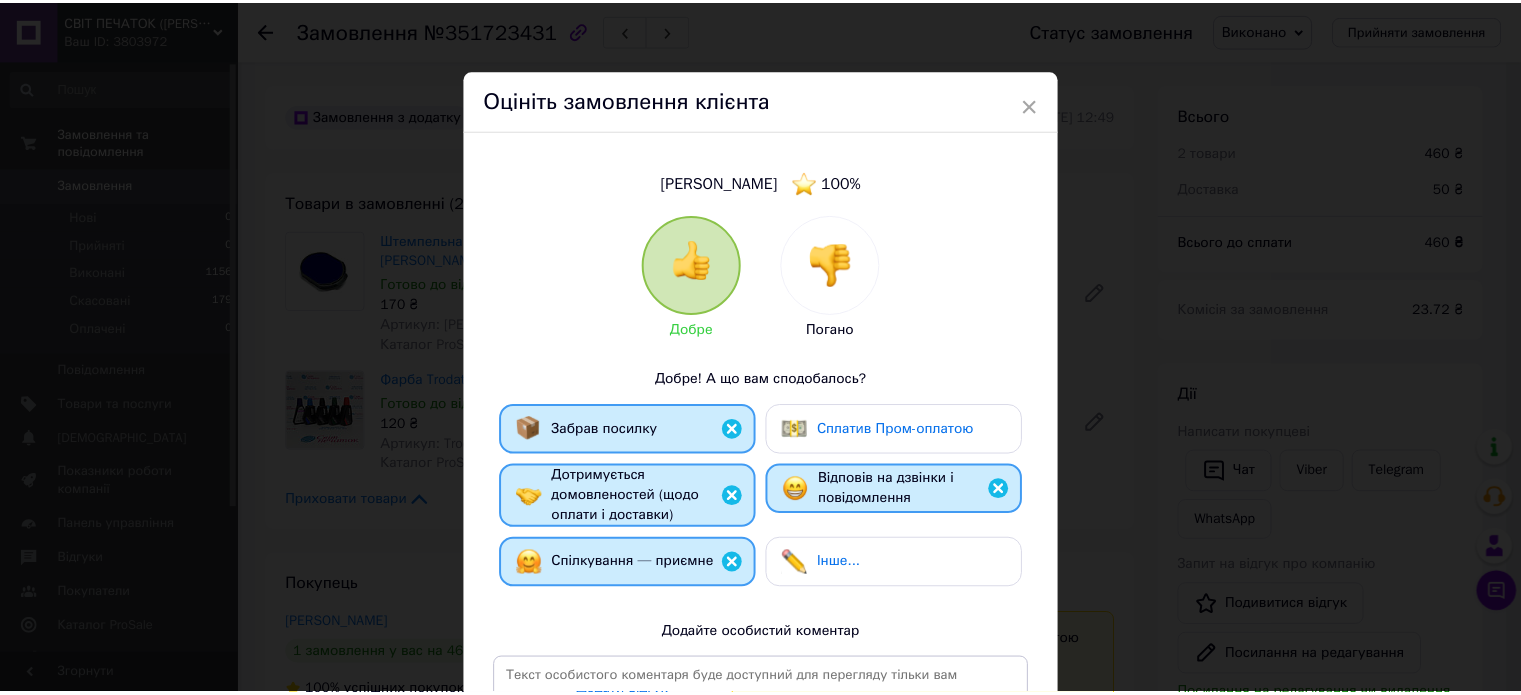 scroll, scrollTop: 296, scrollLeft: 0, axis: vertical 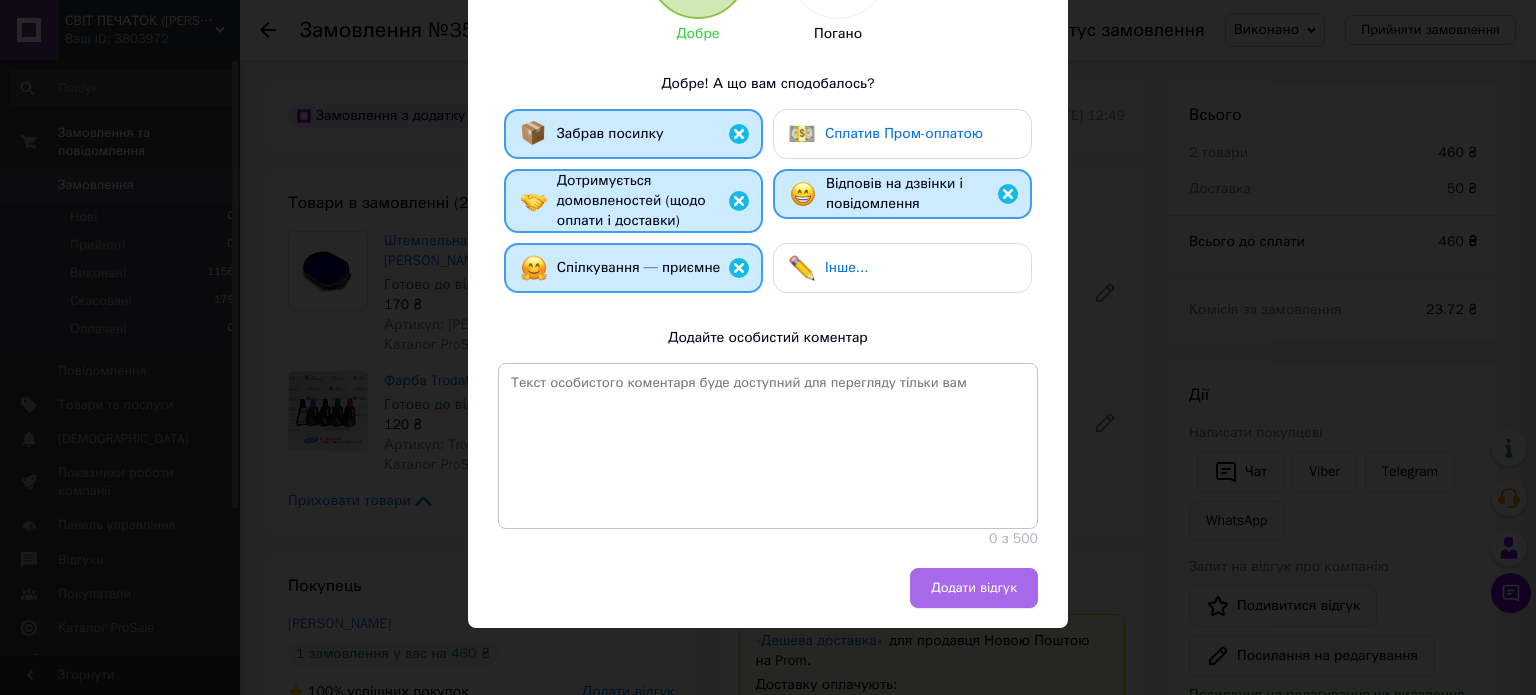 click on "Додати відгук" at bounding box center [974, 588] 